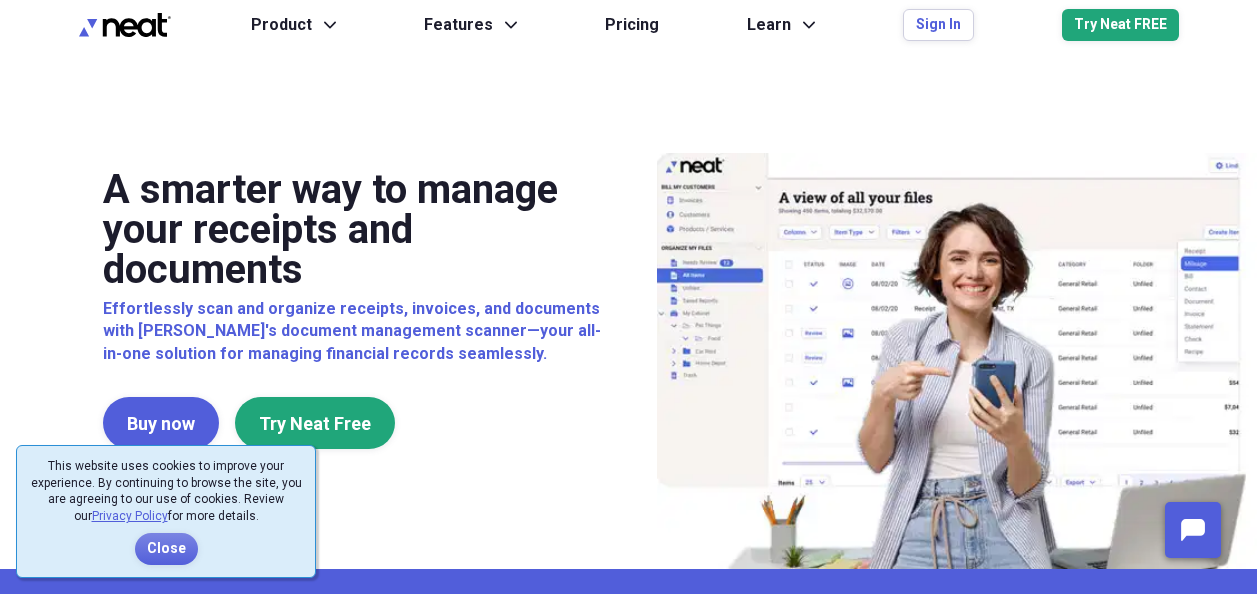 scroll, scrollTop: 0, scrollLeft: 0, axis: both 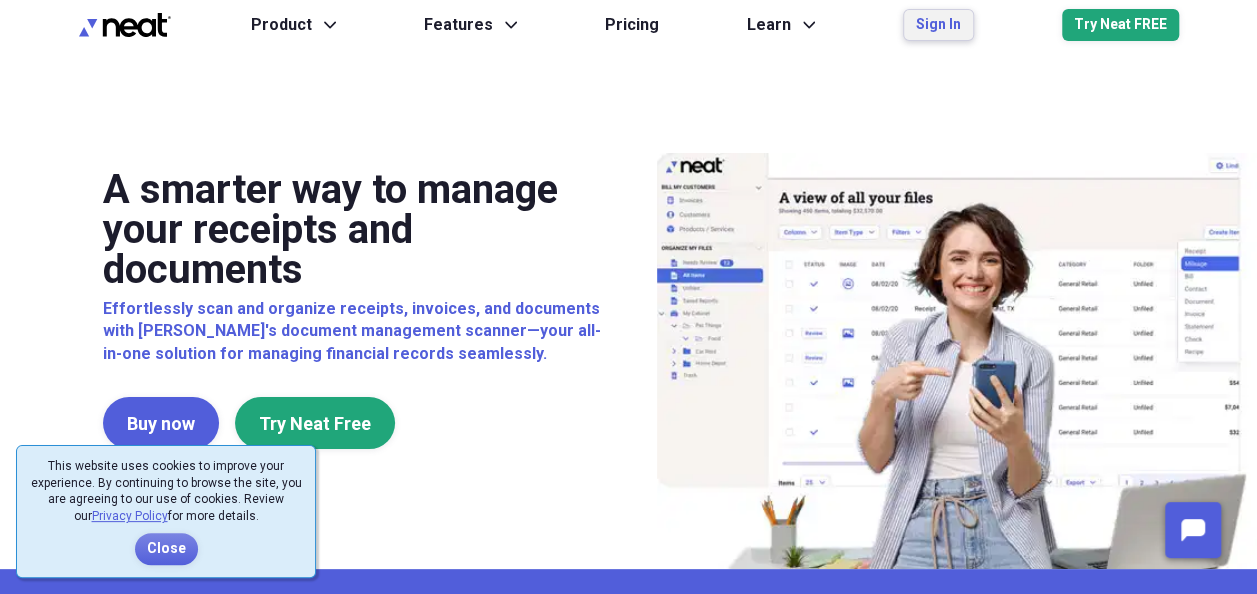 click on "Sign In" at bounding box center (938, 25) 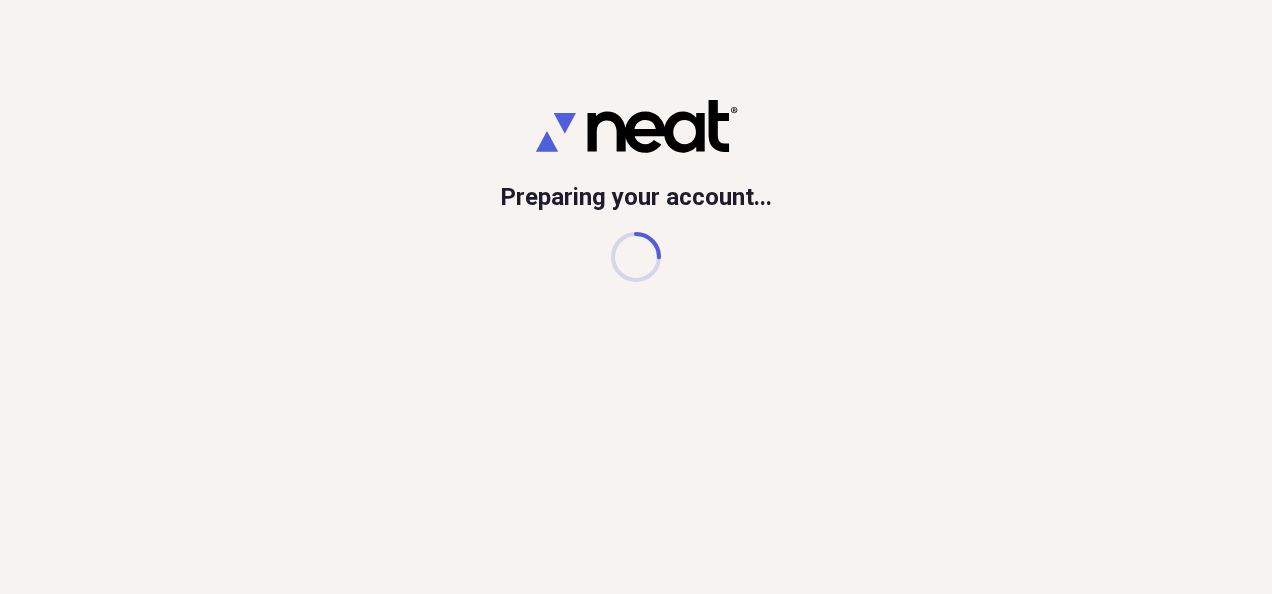 scroll, scrollTop: 0, scrollLeft: 0, axis: both 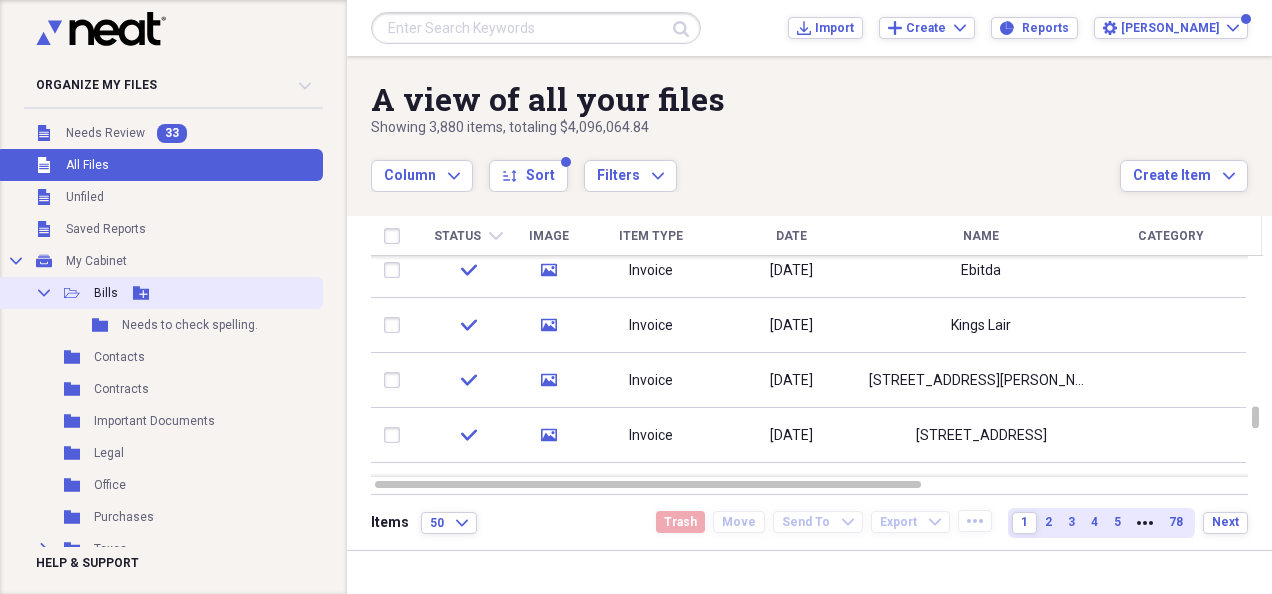 click on "Bills" at bounding box center [106, 293] 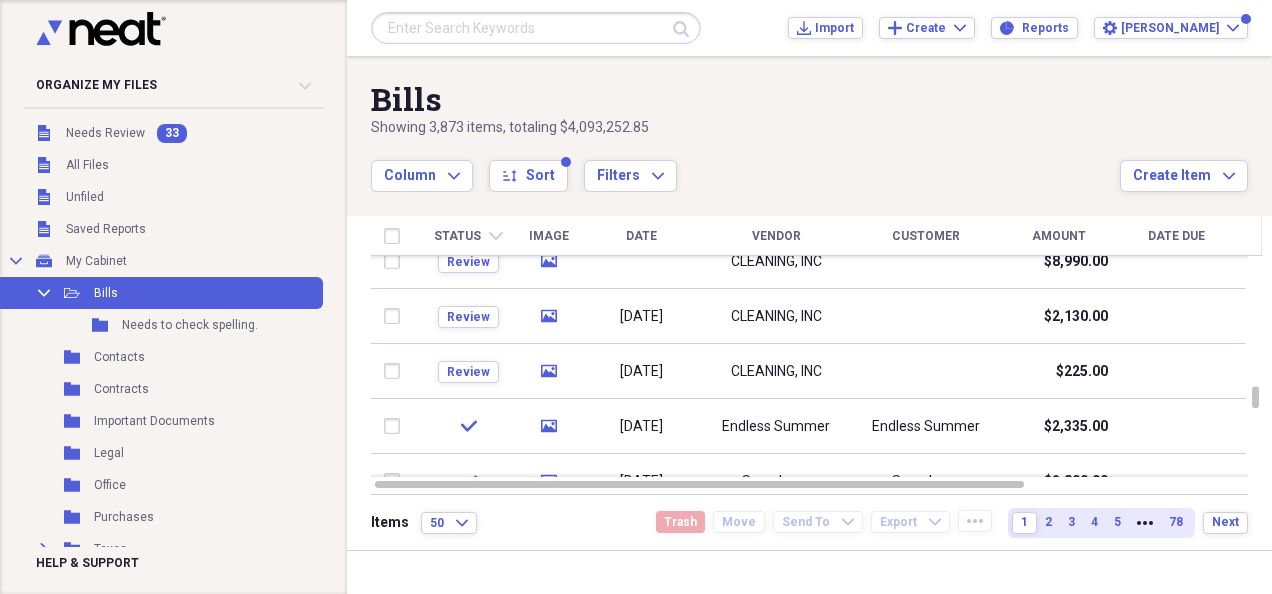 click at bounding box center (926, 371) 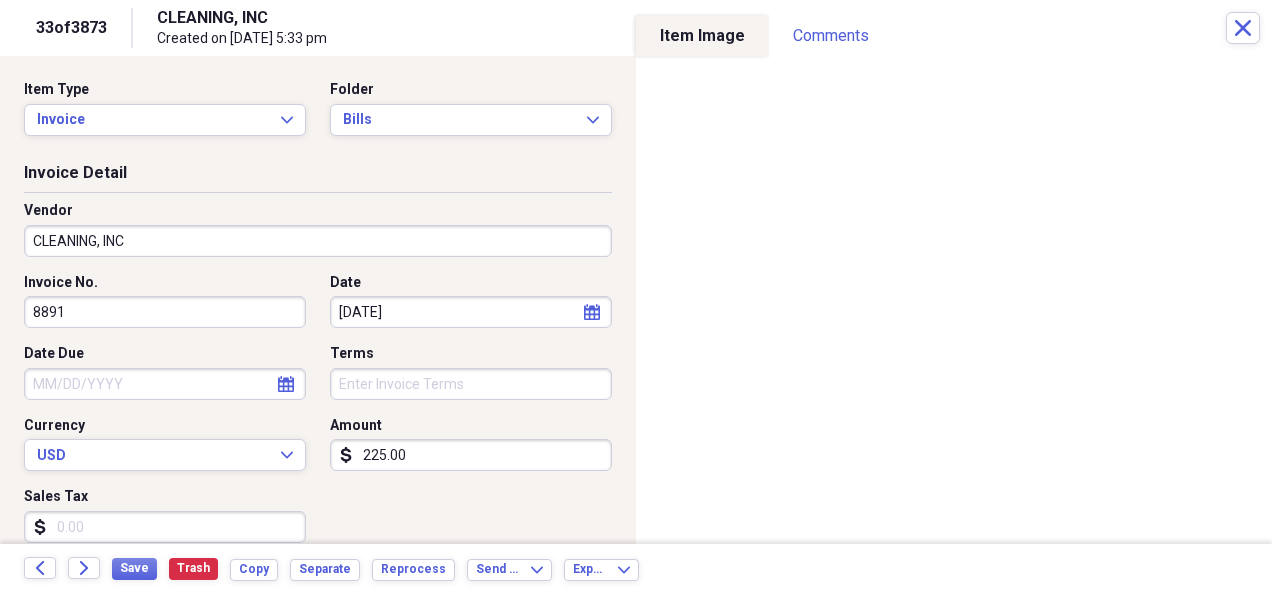 click on "CLEANING, INC" at bounding box center [318, 241] 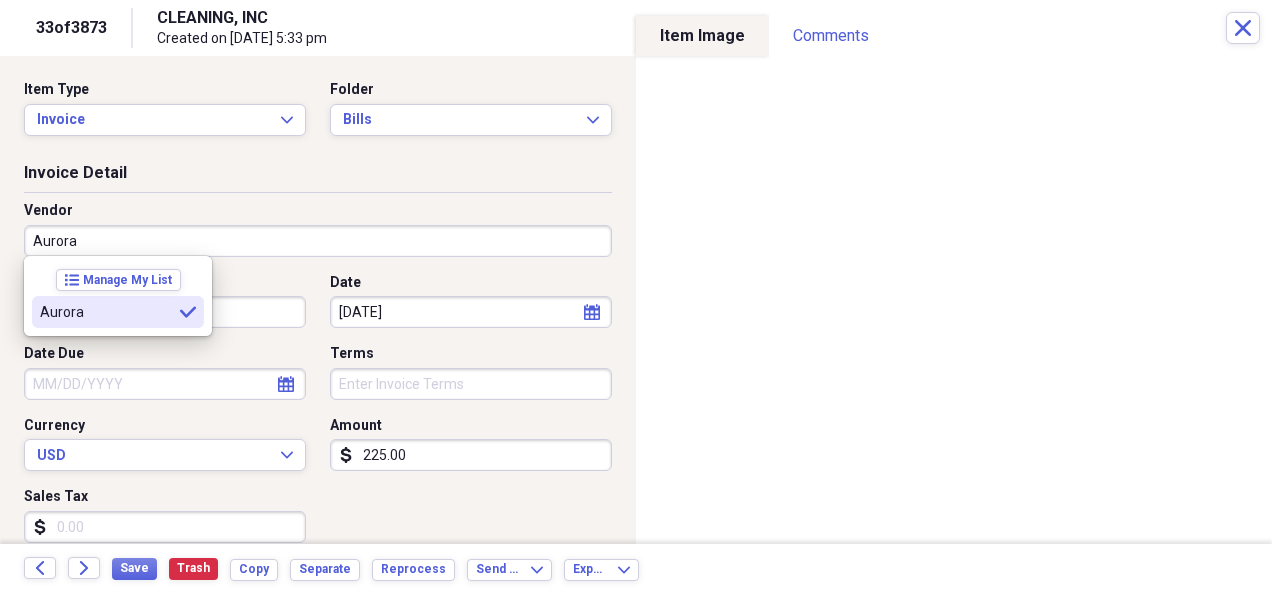 type on "Aurora" 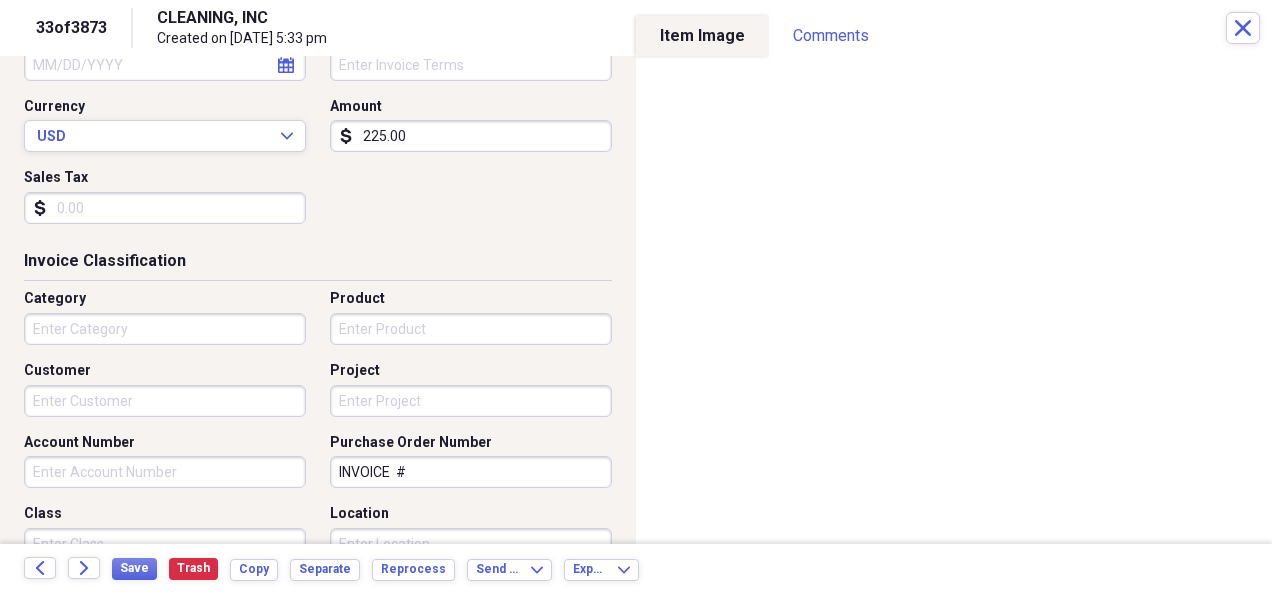 scroll, scrollTop: 320, scrollLeft: 0, axis: vertical 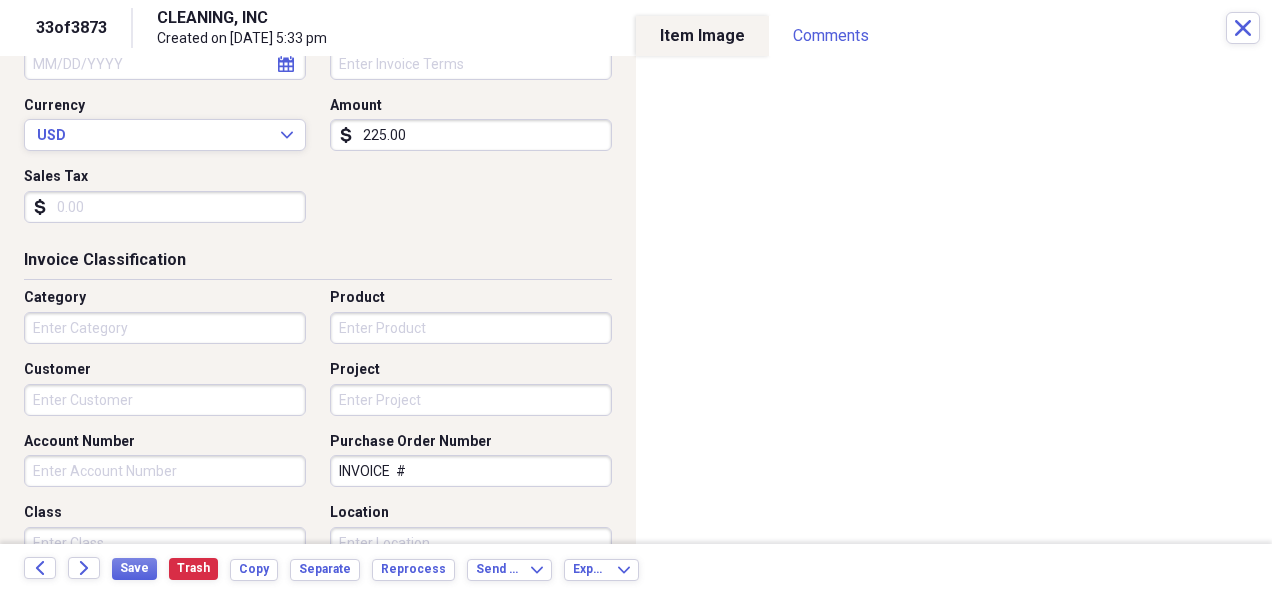 drag, startPoint x: 408, startPoint y: 464, endPoint x: 257, endPoint y: 454, distance: 151.33076 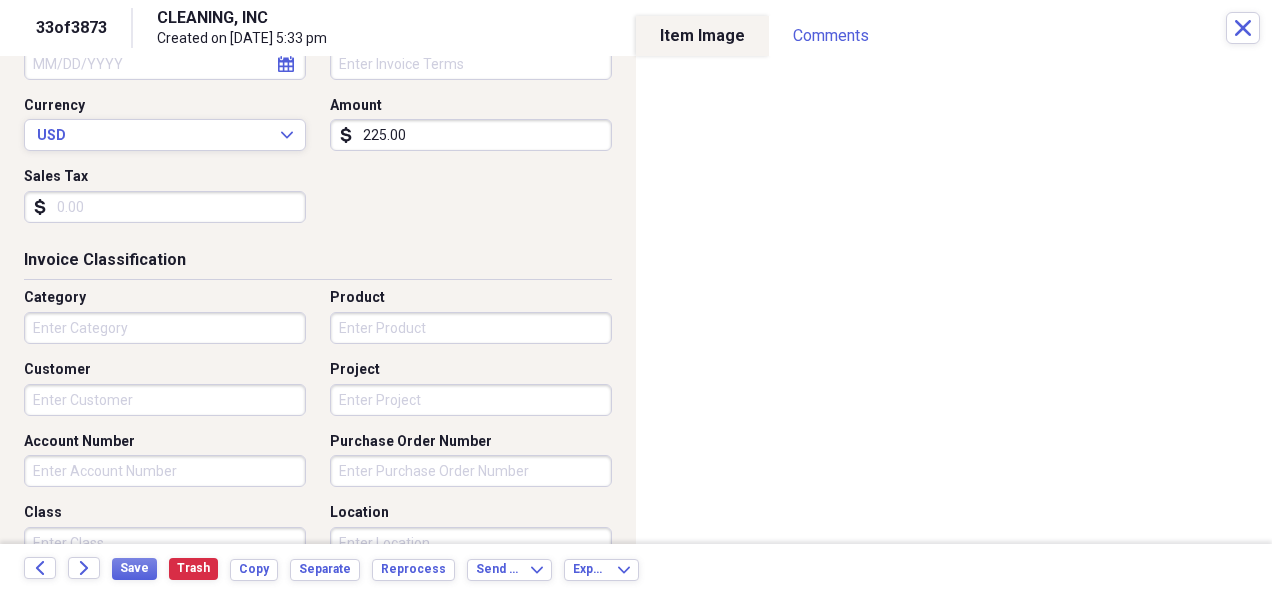 type 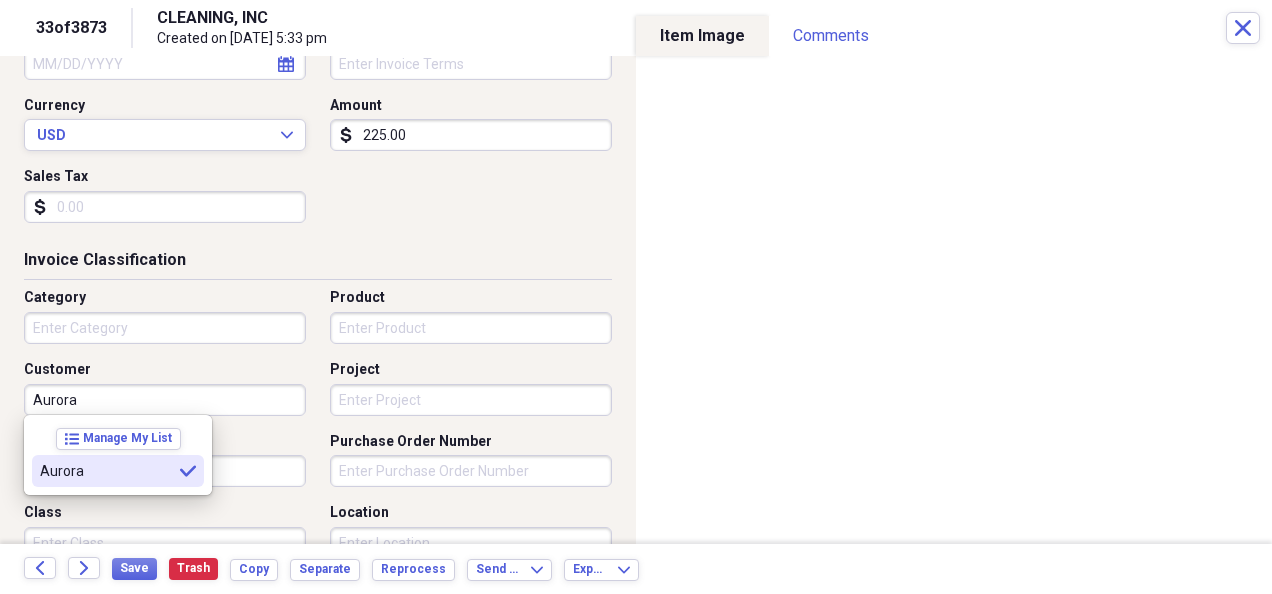 type on "Aurora" 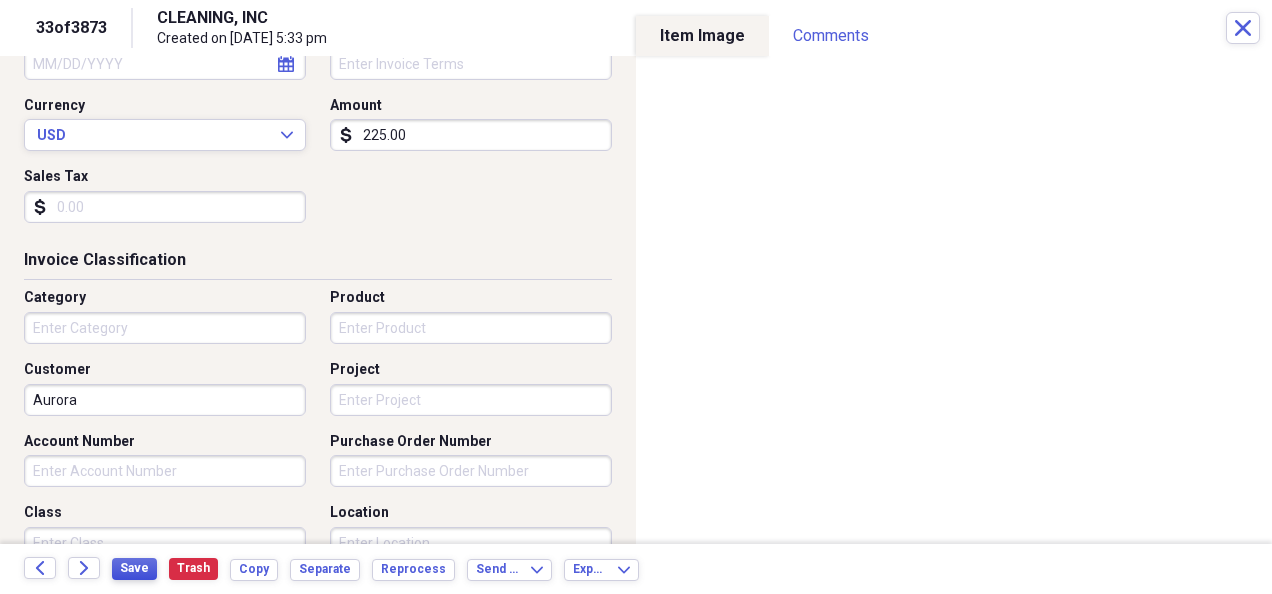 click on "Save" at bounding box center (134, 569) 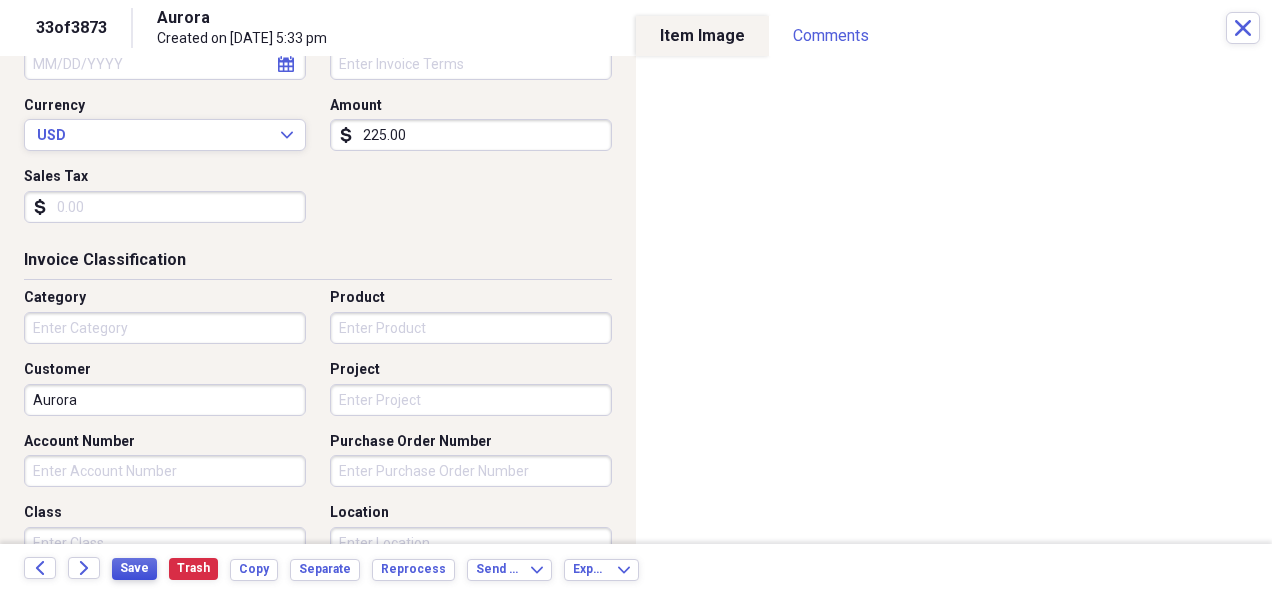click on "Save" at bounding box center (134, 569) 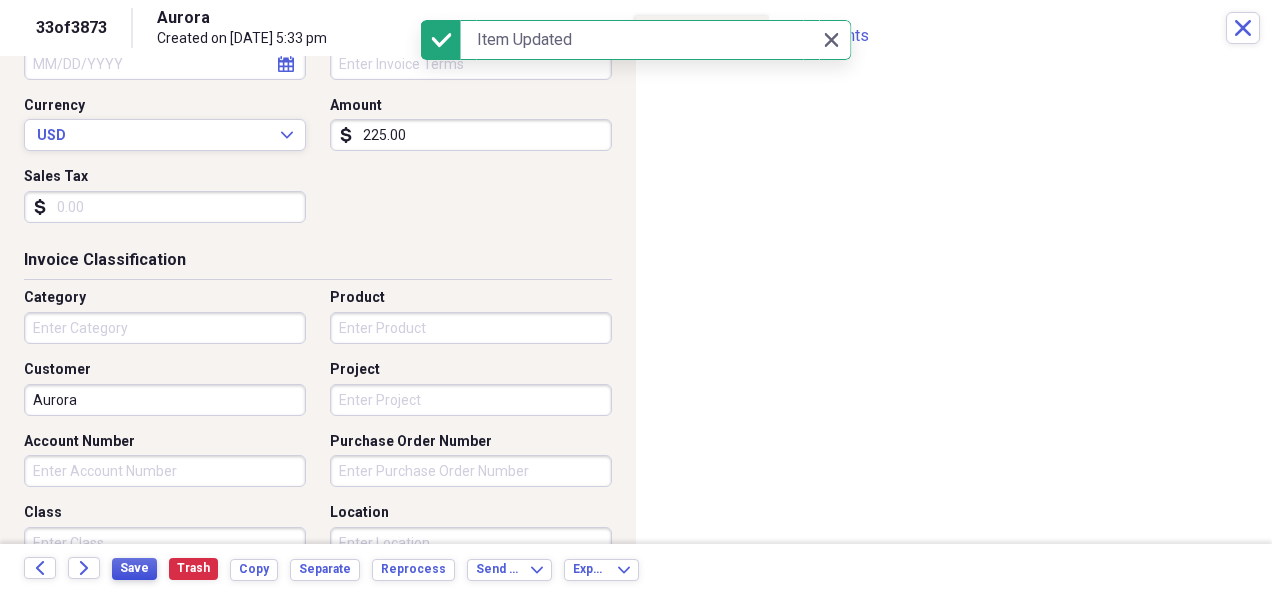 scroll, scrollTop: 149, scrollLeft: 0, axis: vertical 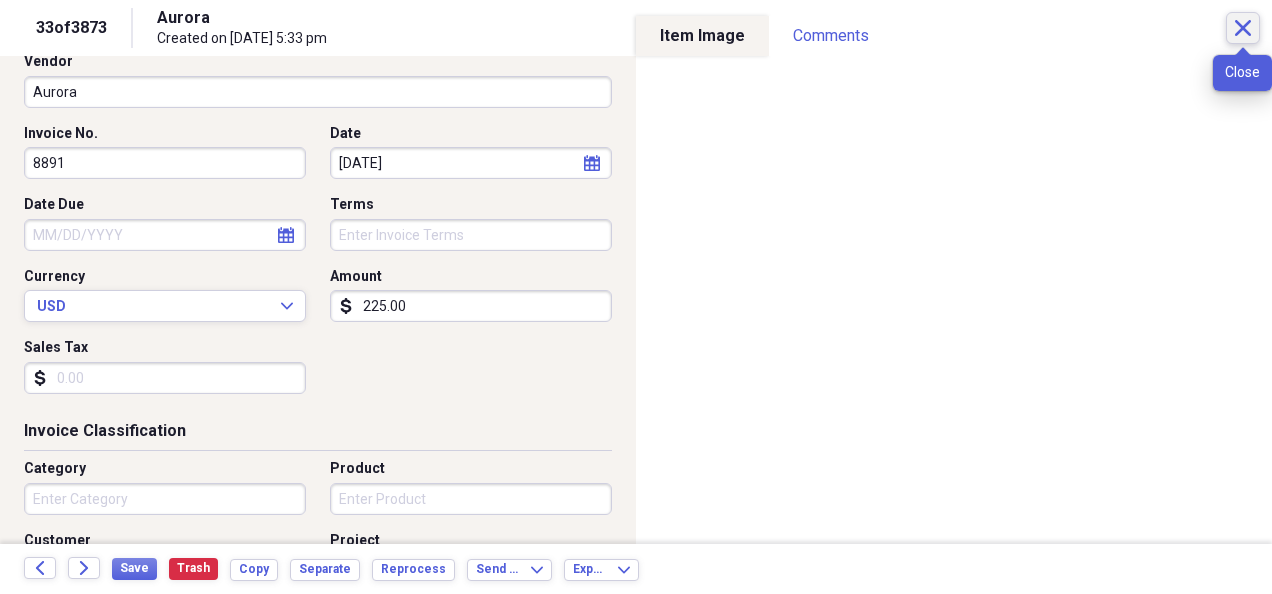 click 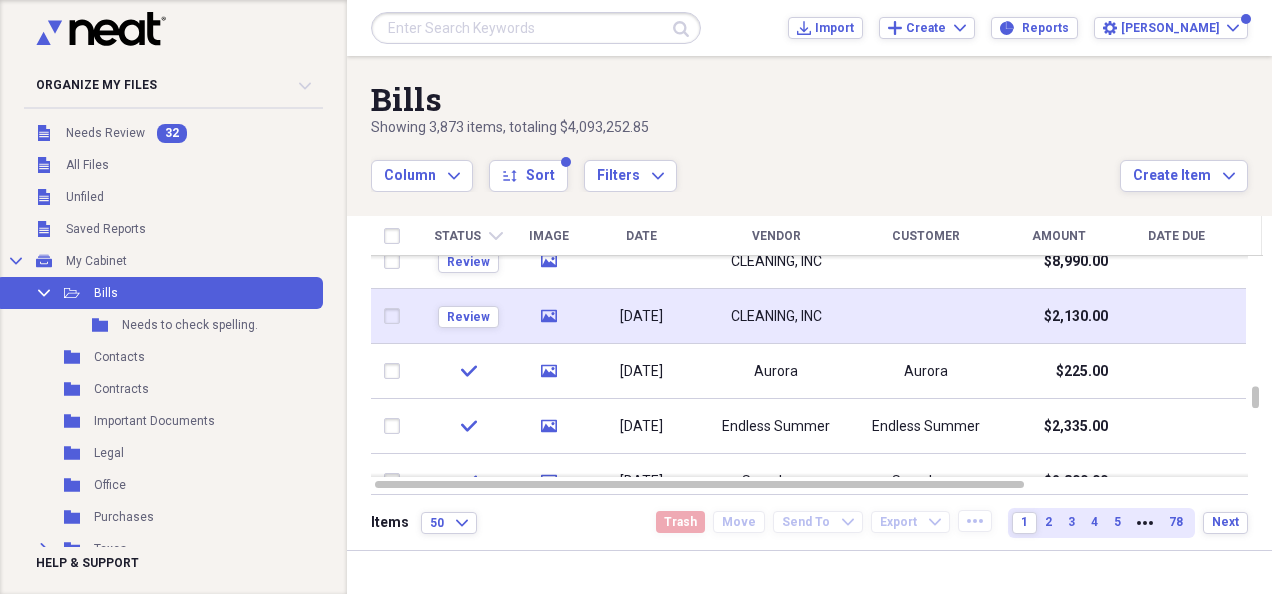 click at bounding box center (926, 316) 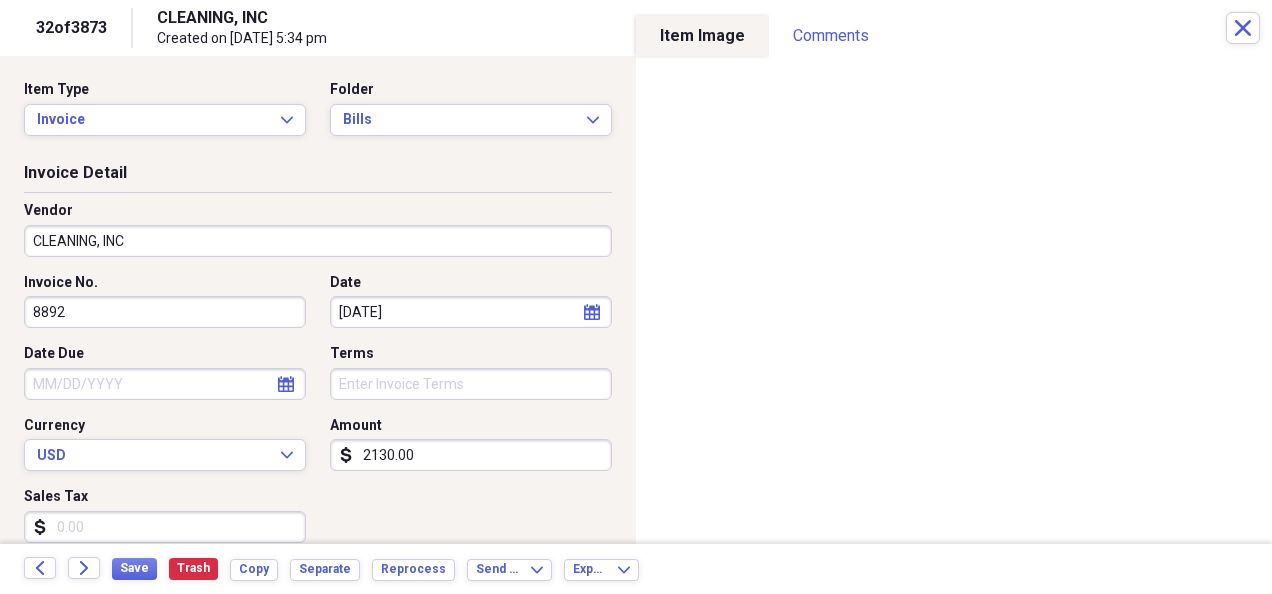 click on "CLEANING, INC" at bounding box center [318, 241] 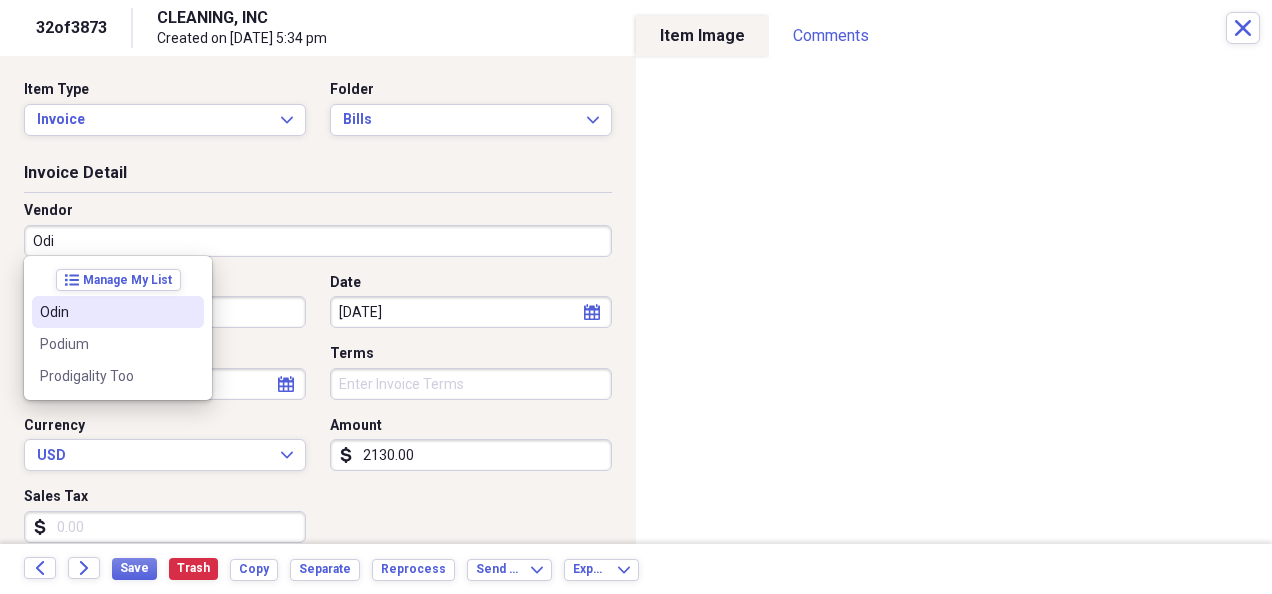 click on "Odin" at bounding box center [106, 312] 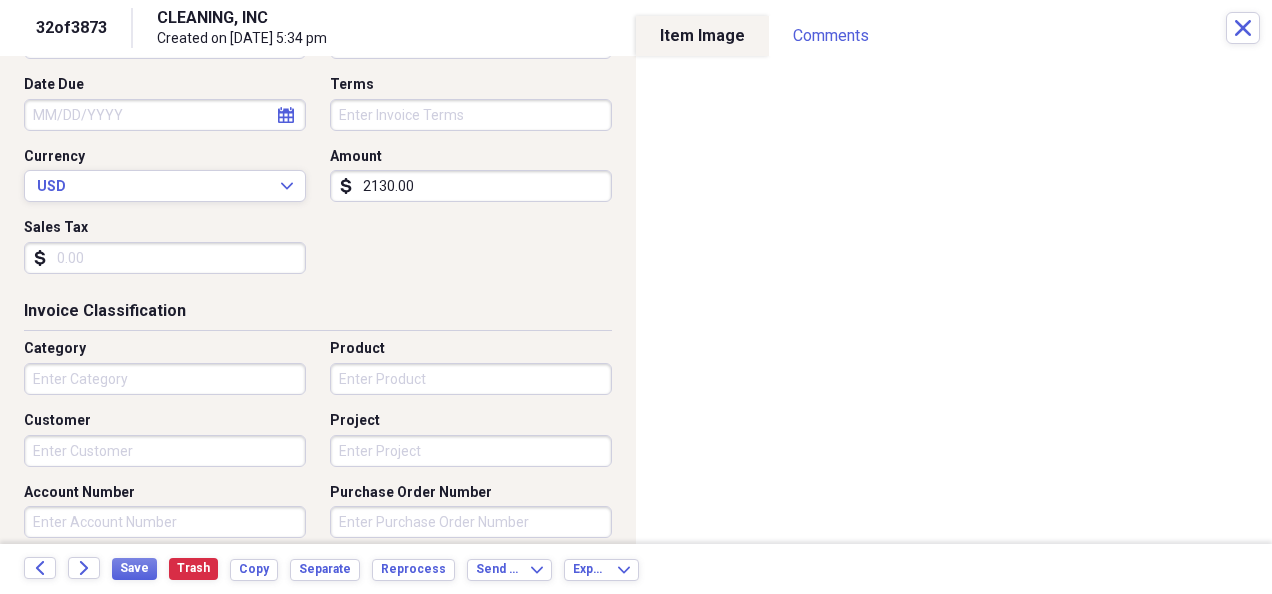 scroll, scrollTop: 270, scrollLeft: 0, axis: vertical 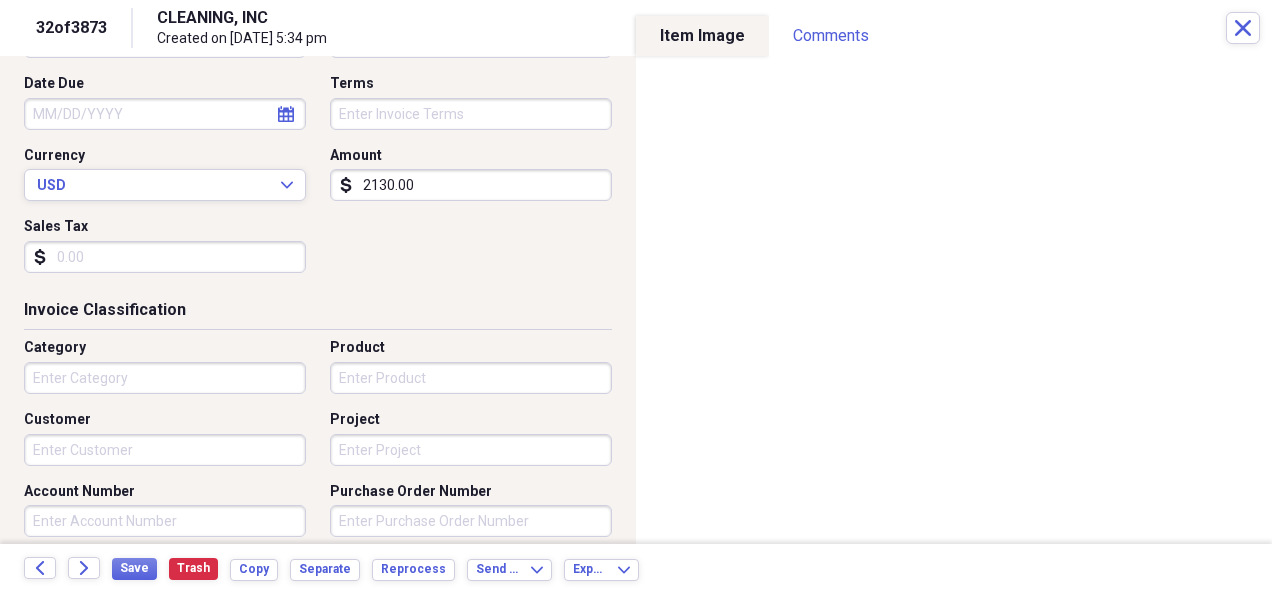 click on "Customer" at bounding box center [165, 450] 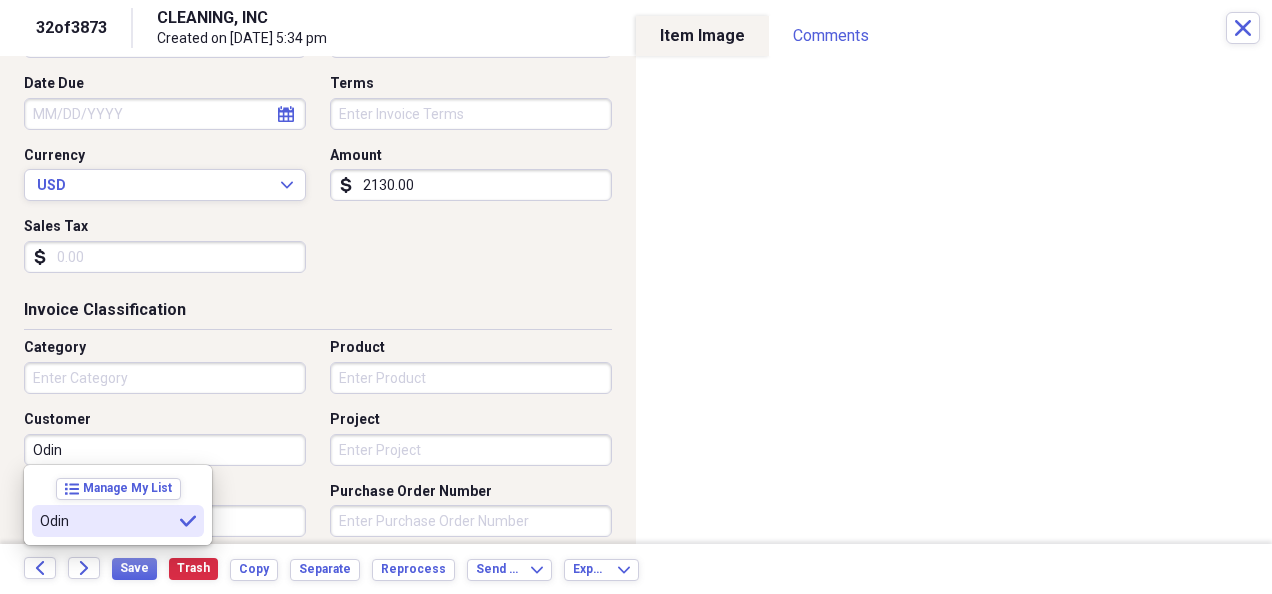 type on "Odin" 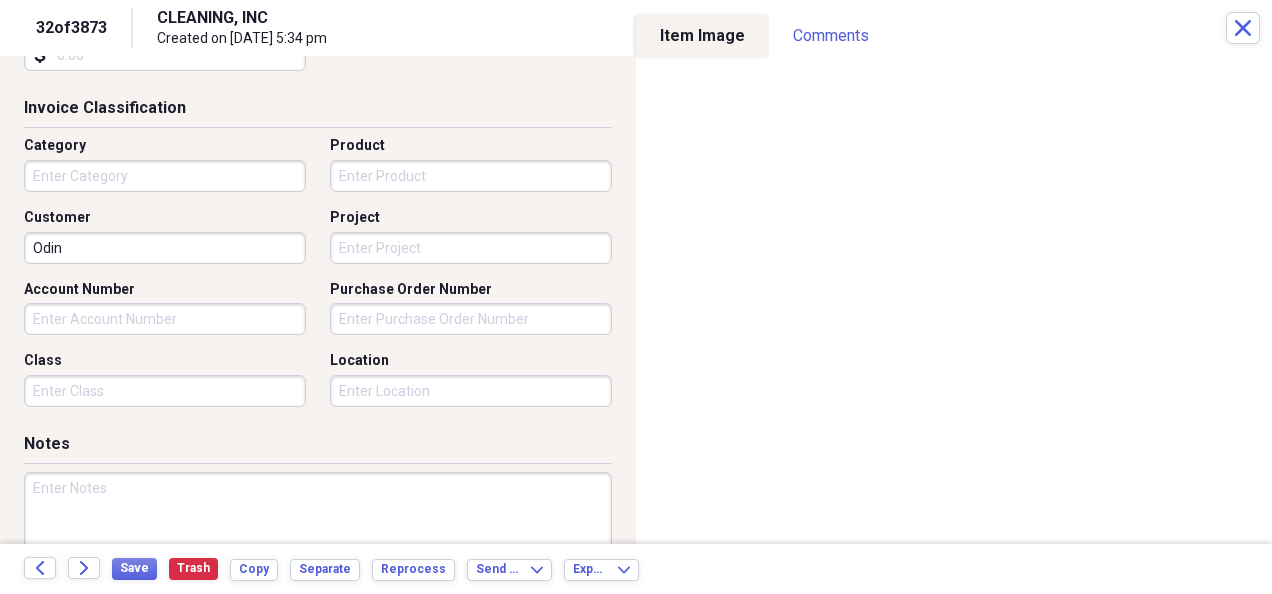 scroll, scrollTop: 473, scrollLeft: 0, axis: vertical 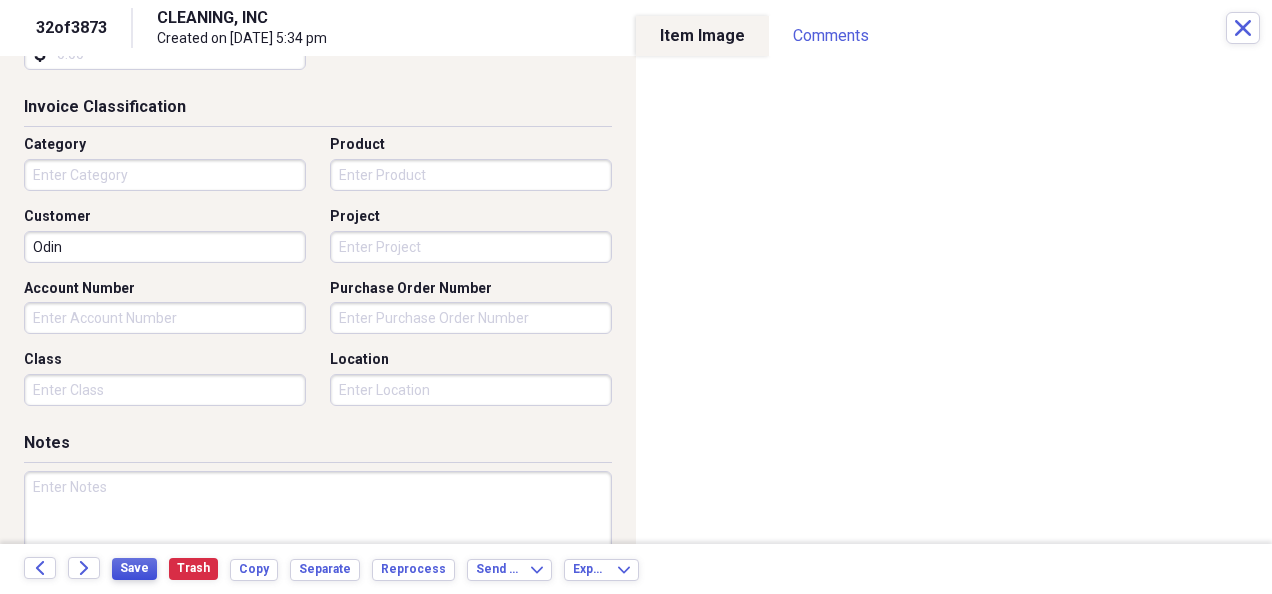 click on "Save" at bounding box center (134, 568) 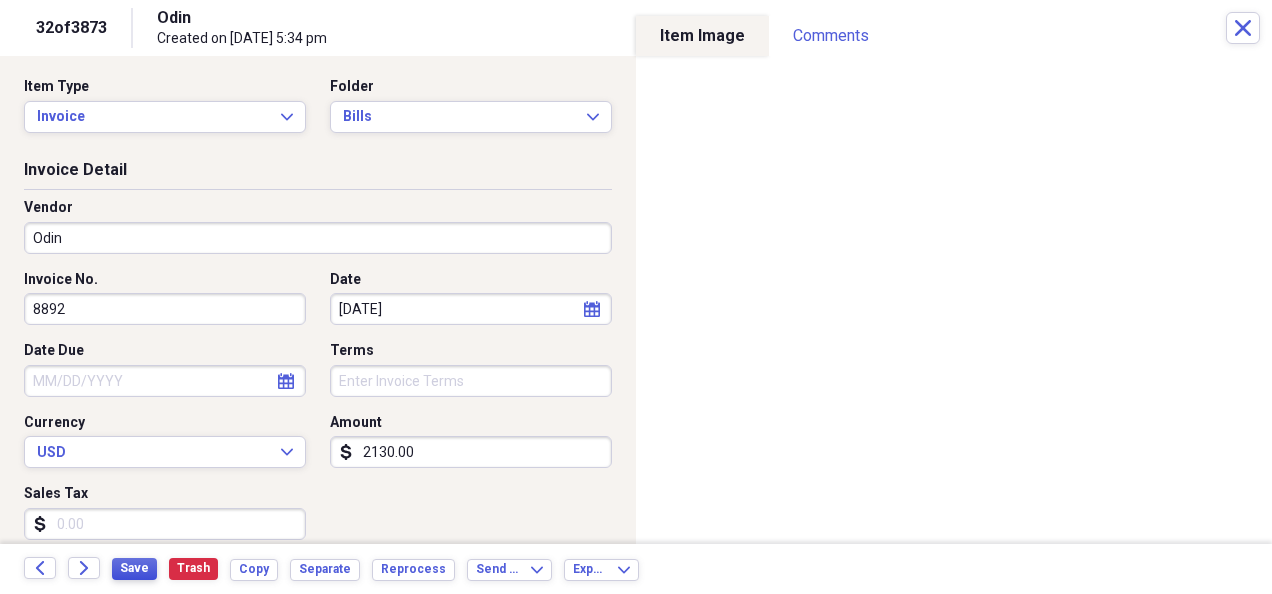scroll, scrollTop: 0, scrollLeft: 0, axis: both 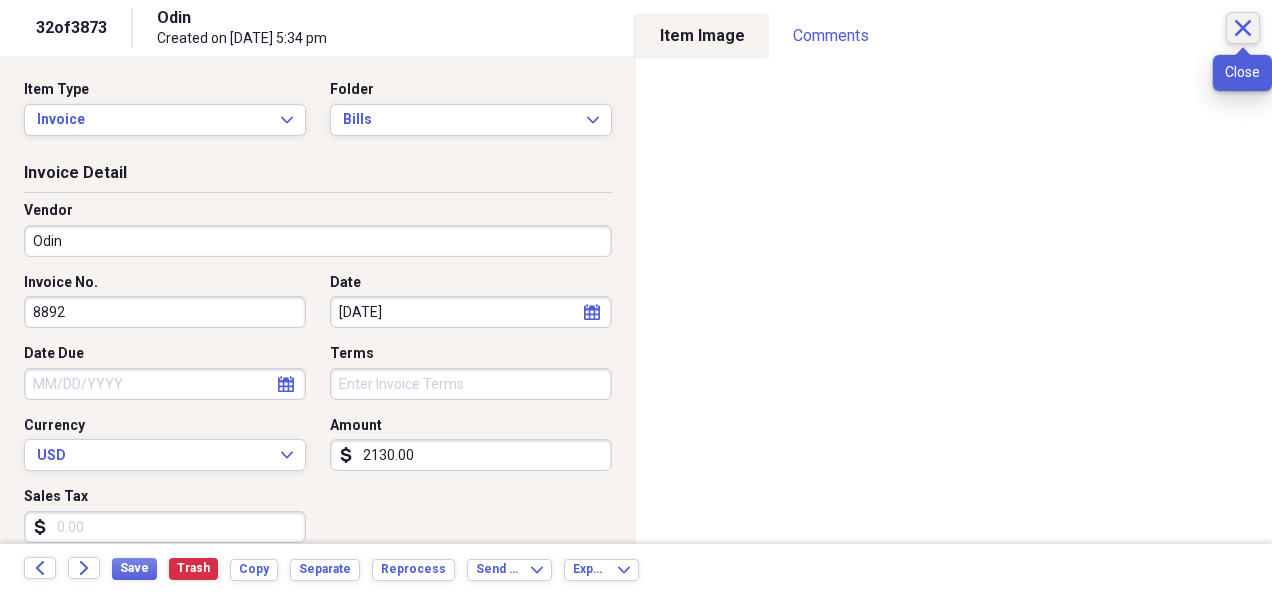 click on "Close" at bounding box center (1243, 28) 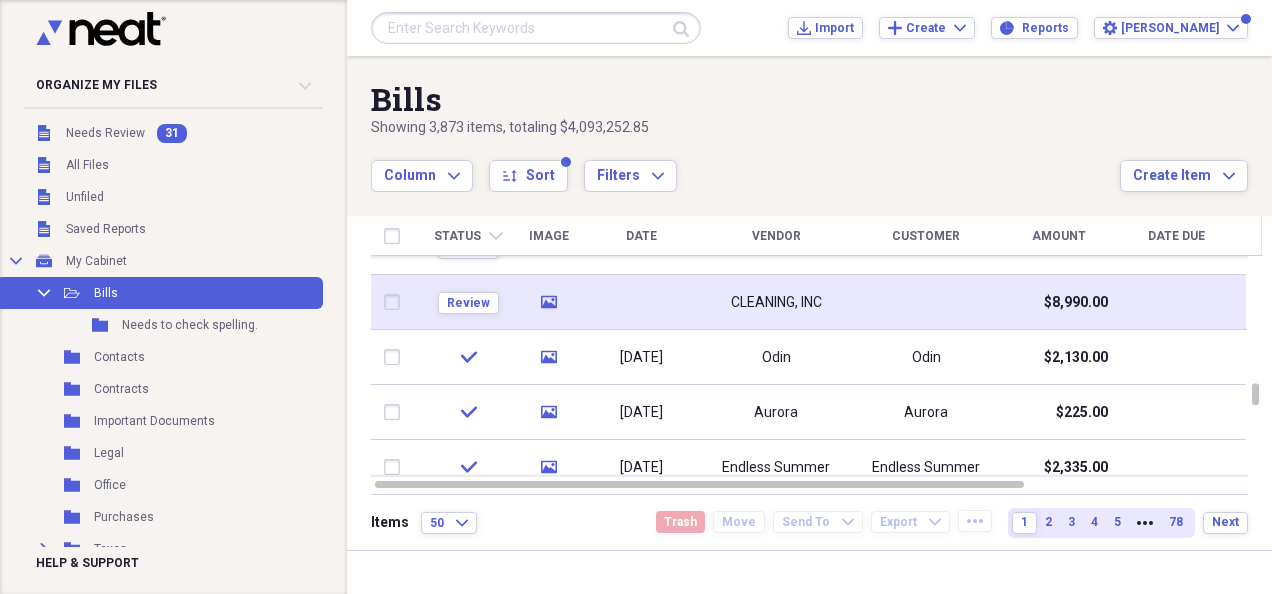 click at bounding box center (926, 302) 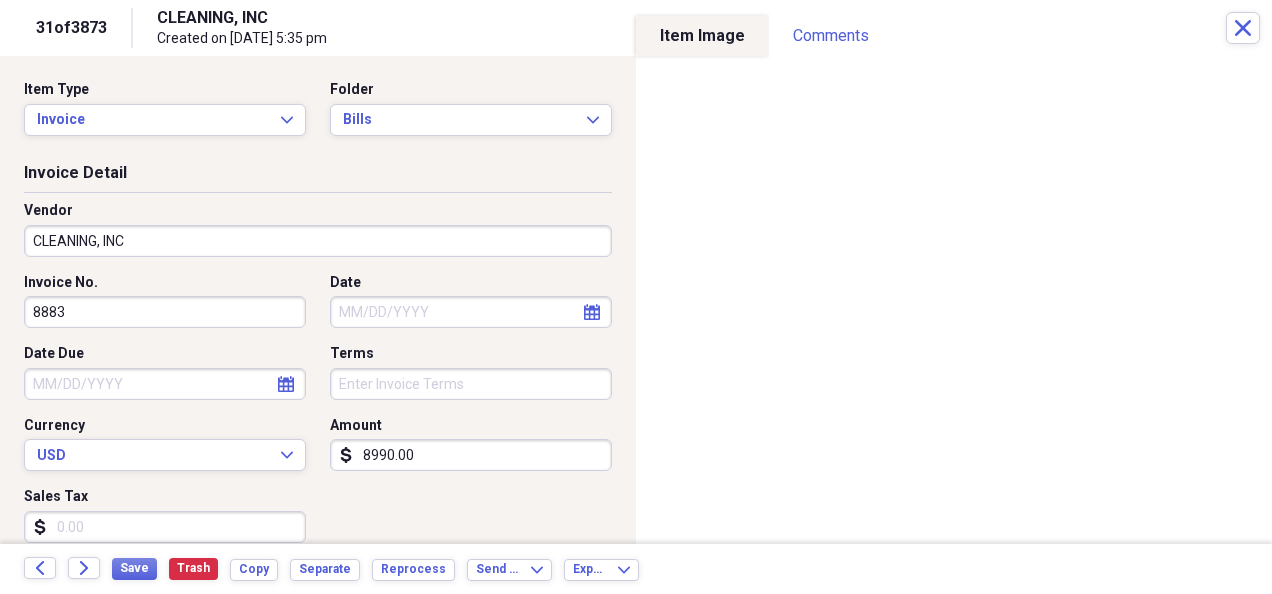 click on "CLEANING, INC" at bounding box center [318, 241] 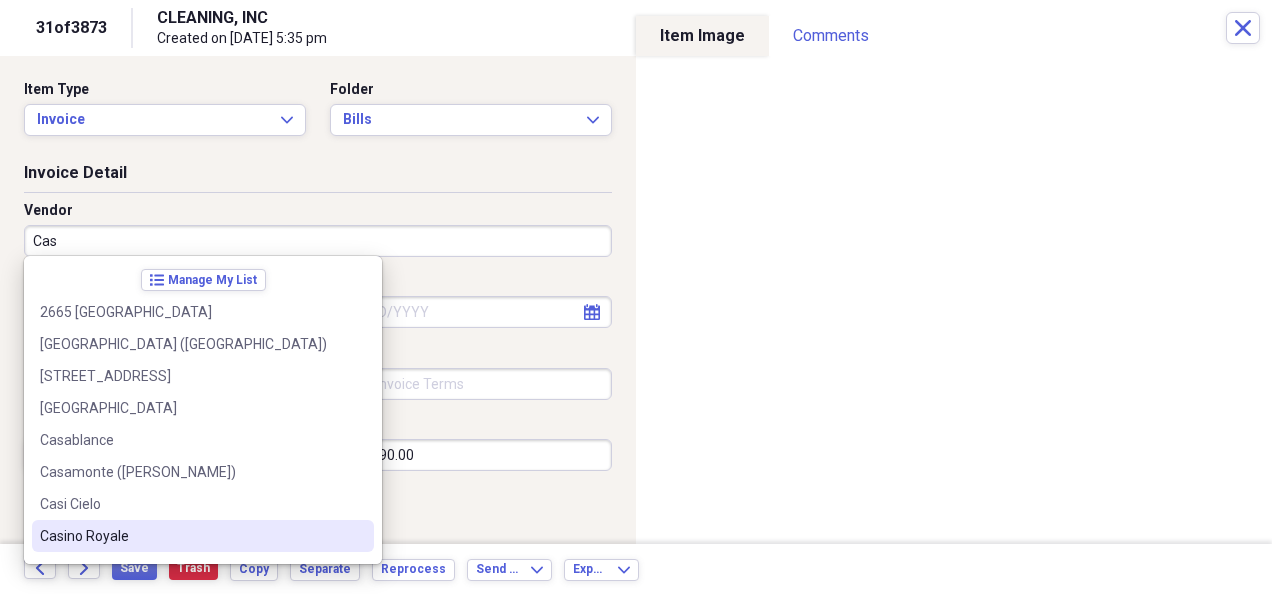 click on "Casino Royale" at bounding box center (191, 536) 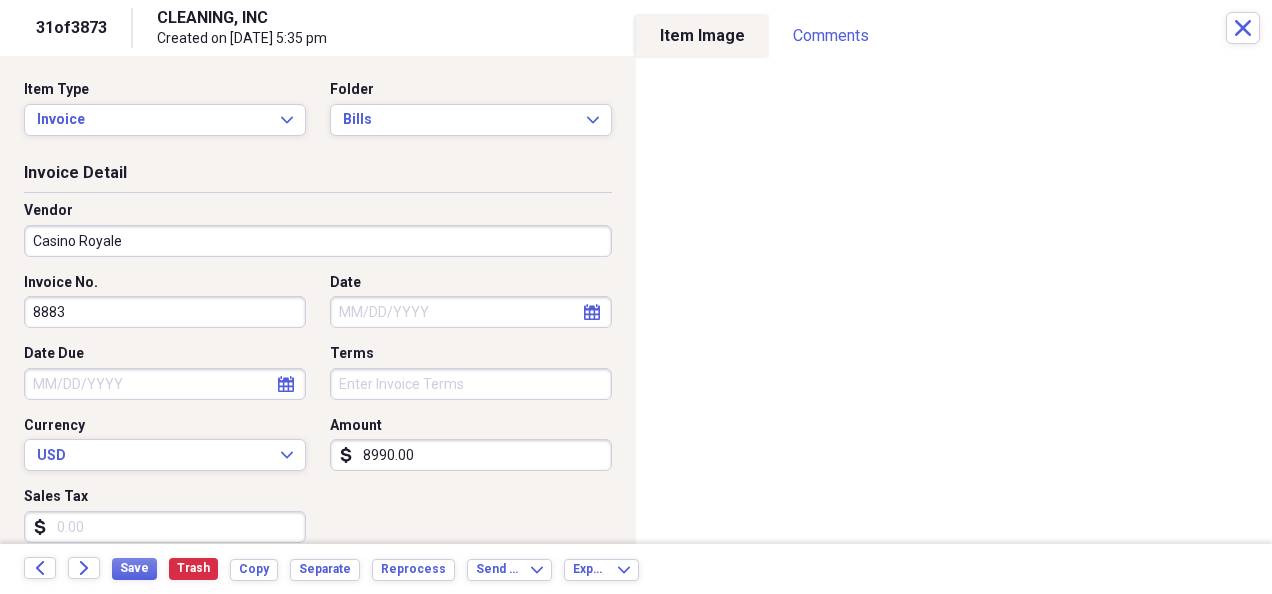 click on "Date" at bounding box center (471, 312) 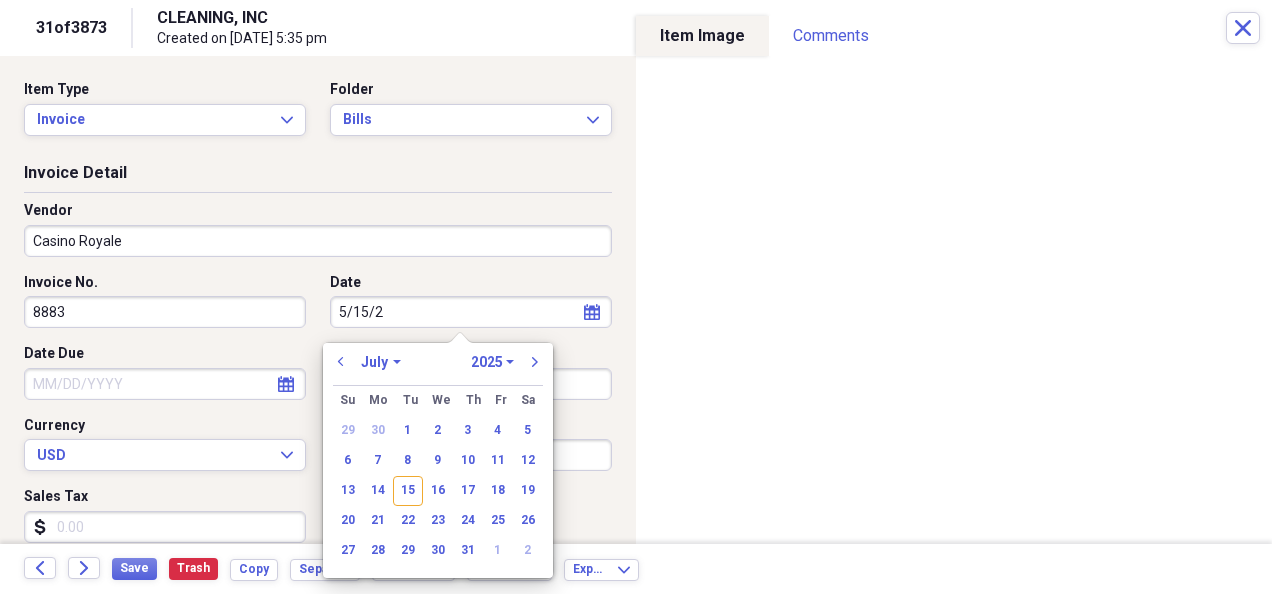 type on "[DATE]" 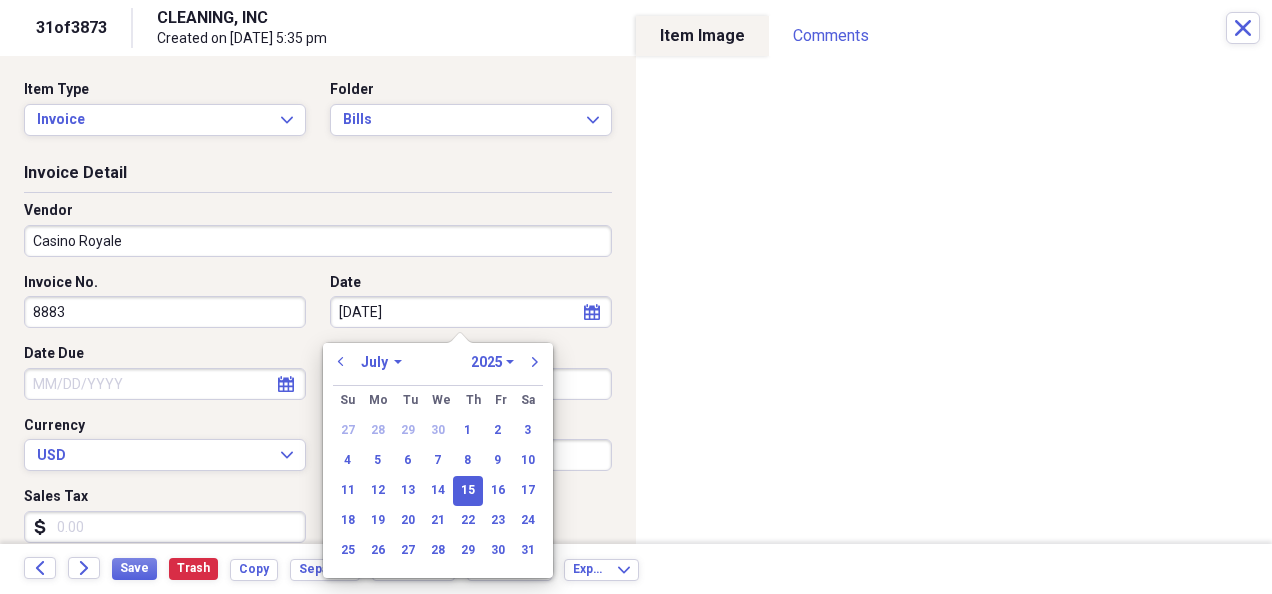 select on "4" 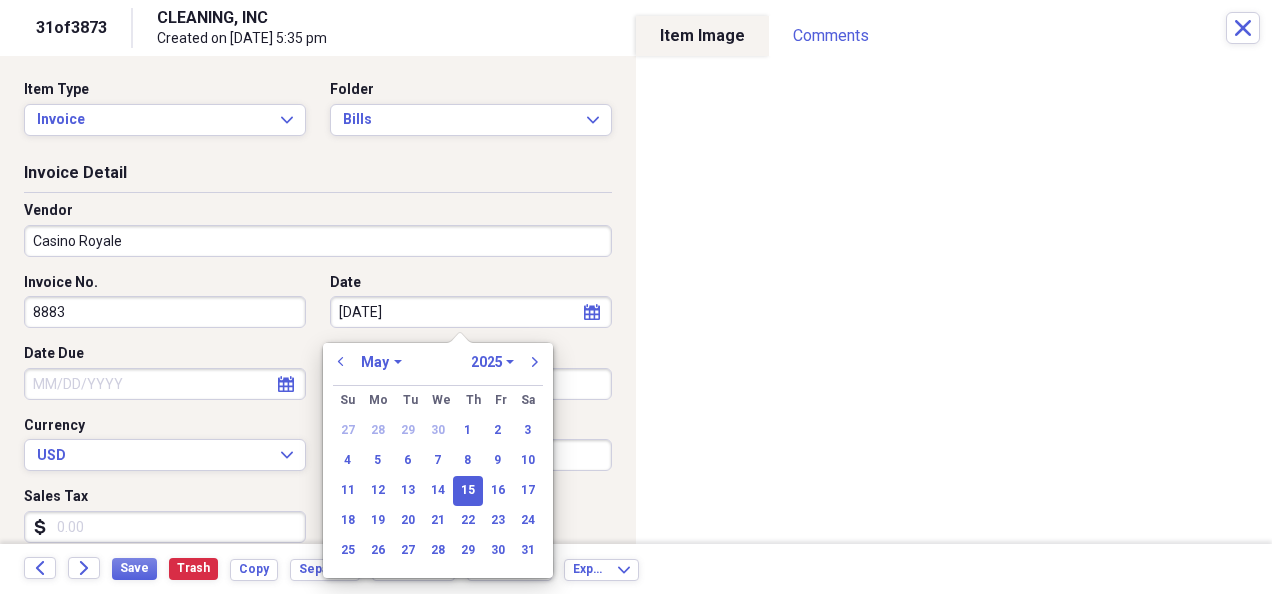 type on "[DATE]" 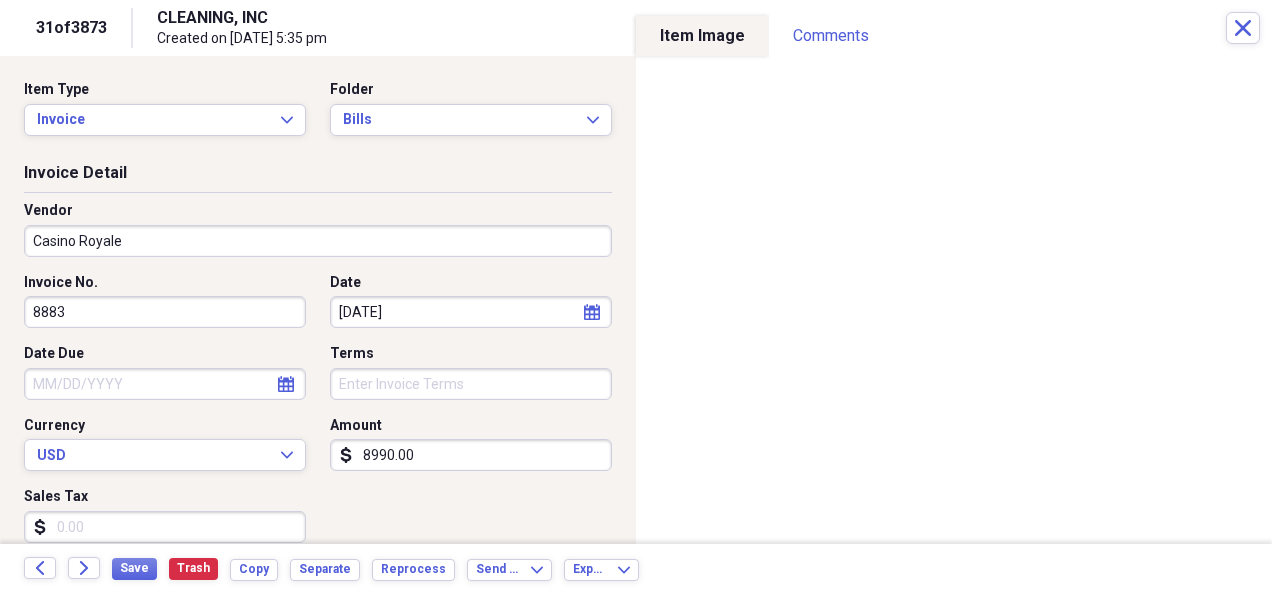 click on "8990.00" at bounding box center [471, 455] 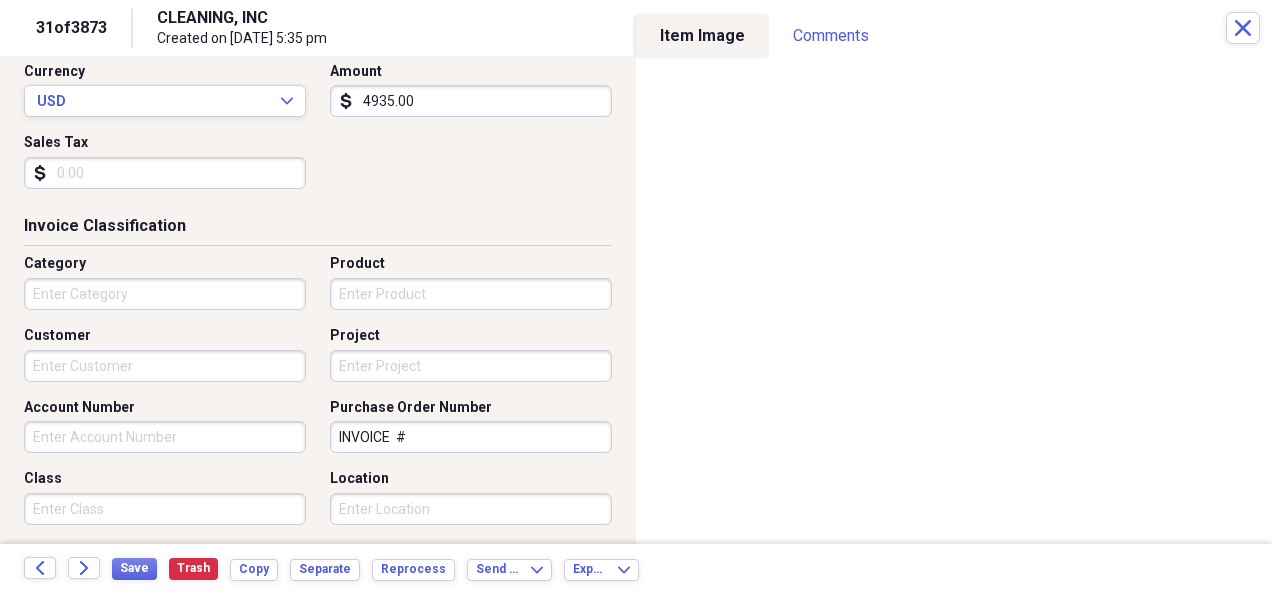 scroll, scrollTop: 359, scrollLeft: 0, axis: vertical 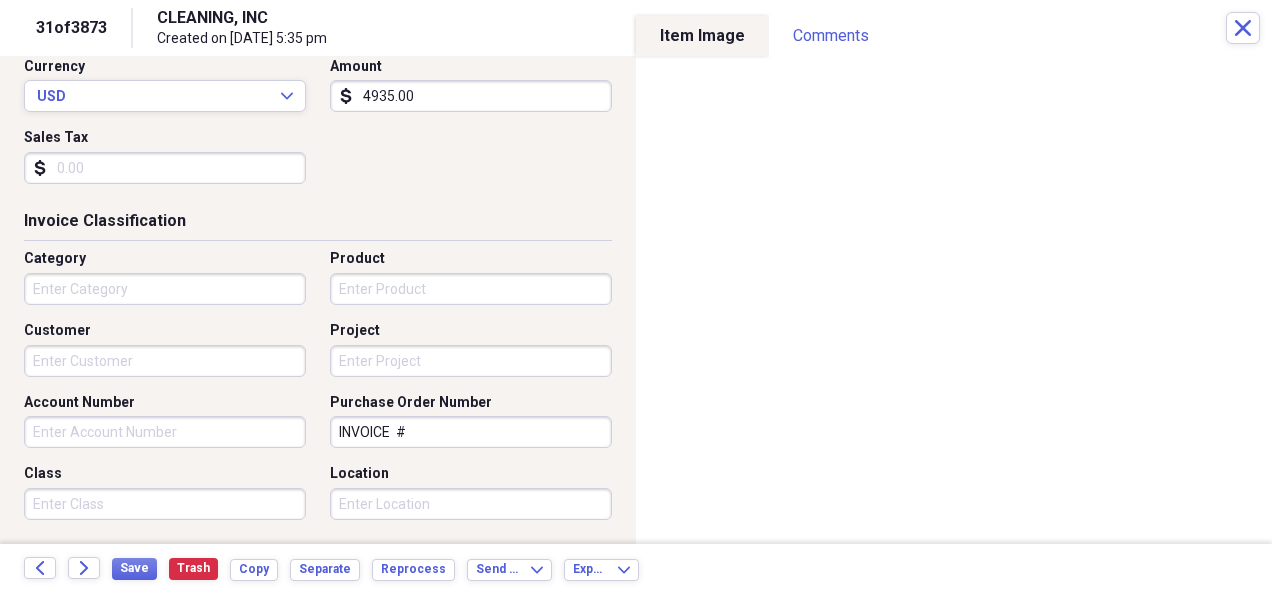 type on "4935.00" 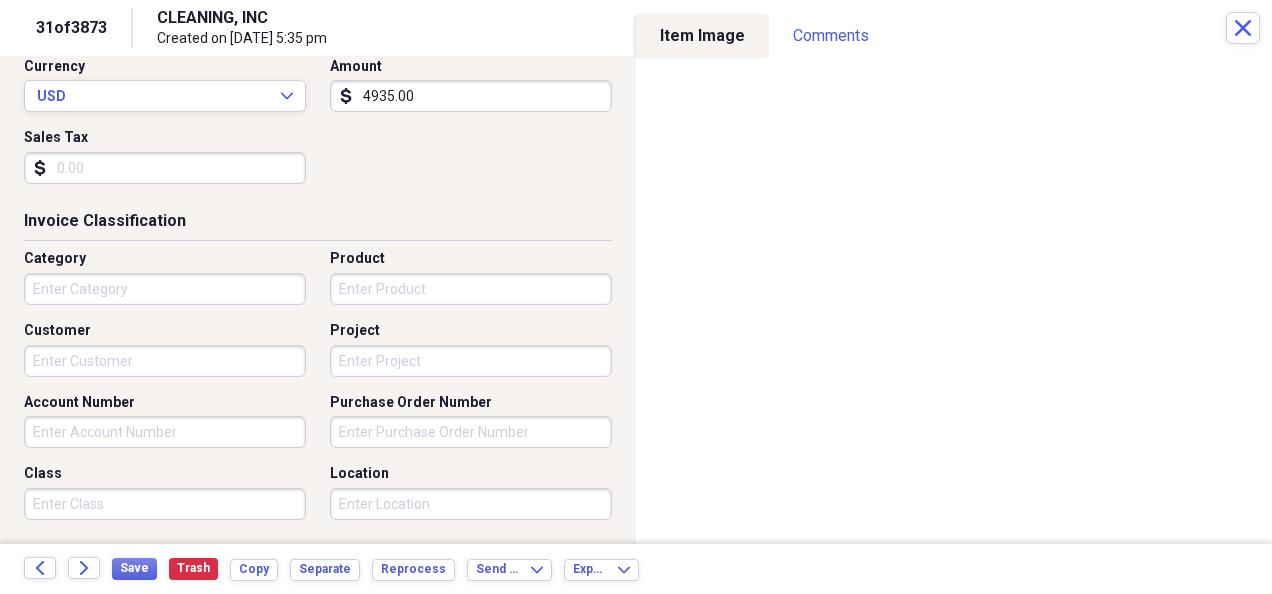 type 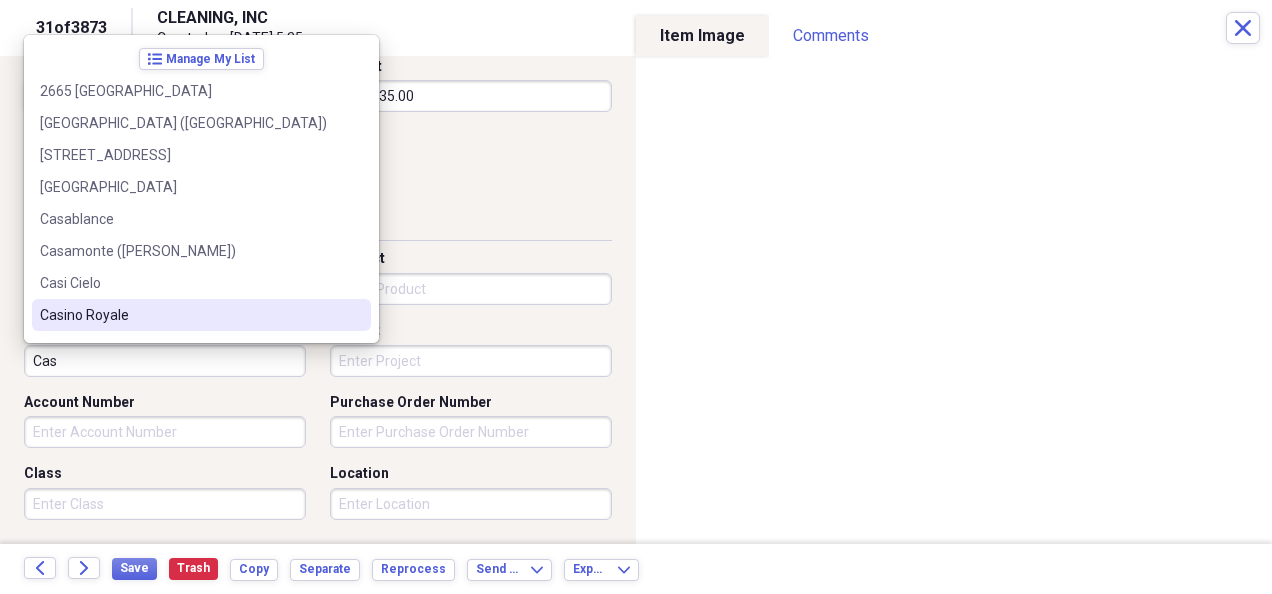 click on "Casino Royale" at bounding box center [201, 315] 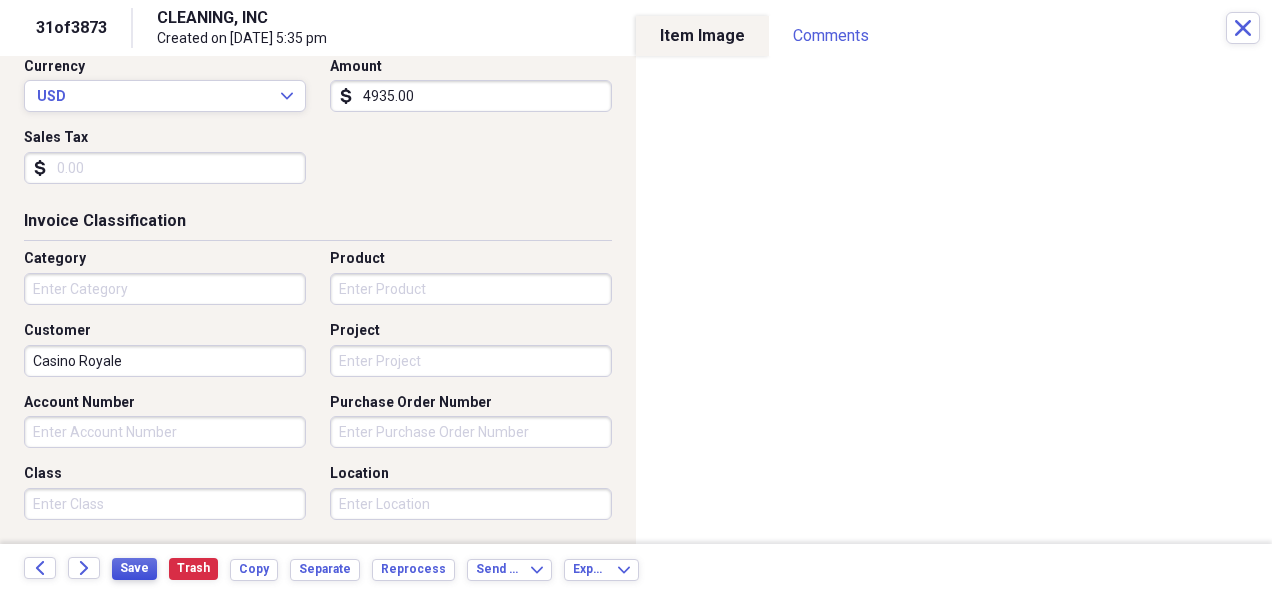 click on "Save" at bounding box center [134, 569] 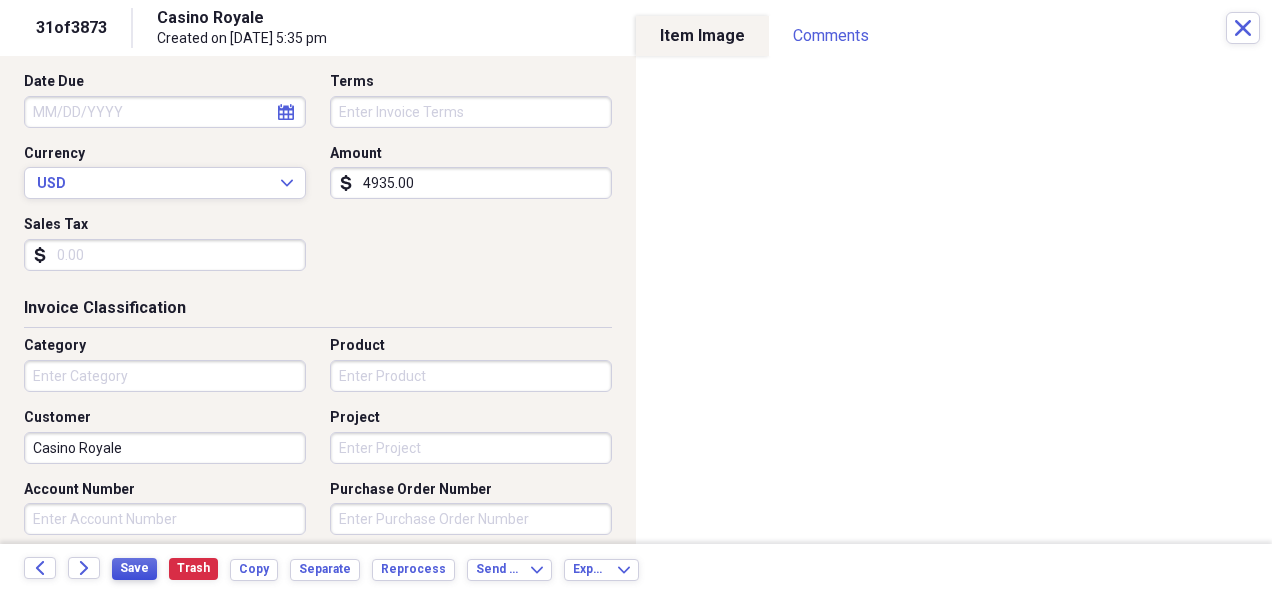 scroll, scrollTop: 0, scrollLeft: 0, axis: both 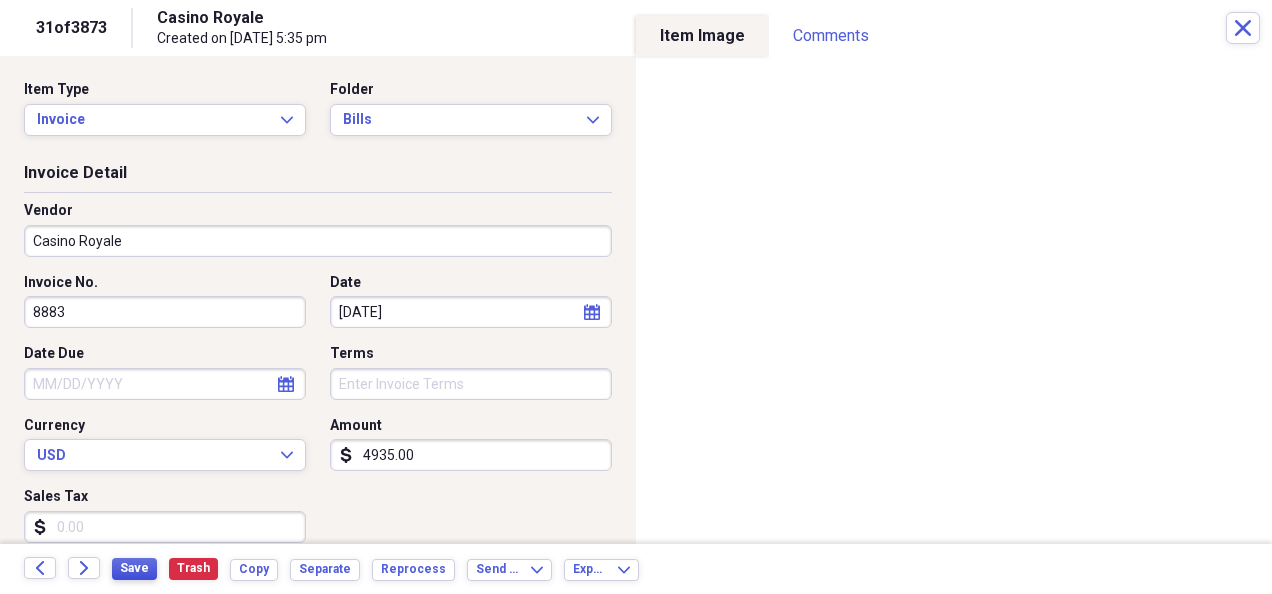click on "Save" at bounding box center (134, 568) 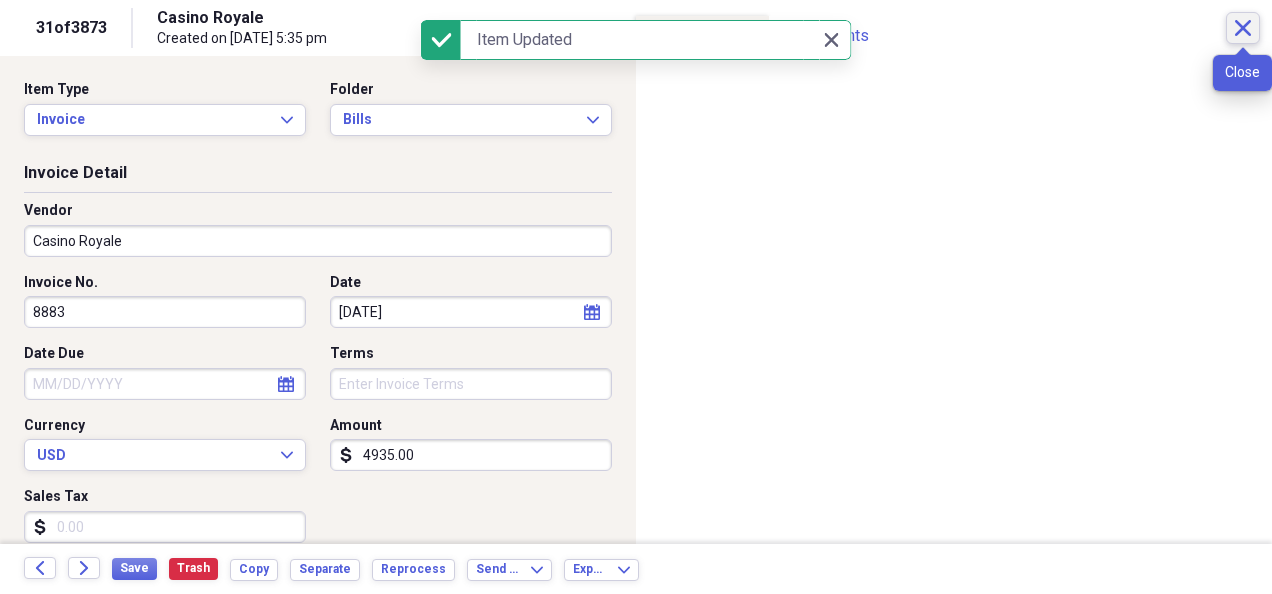 click on "Close" at bounding box center [1243, 28] 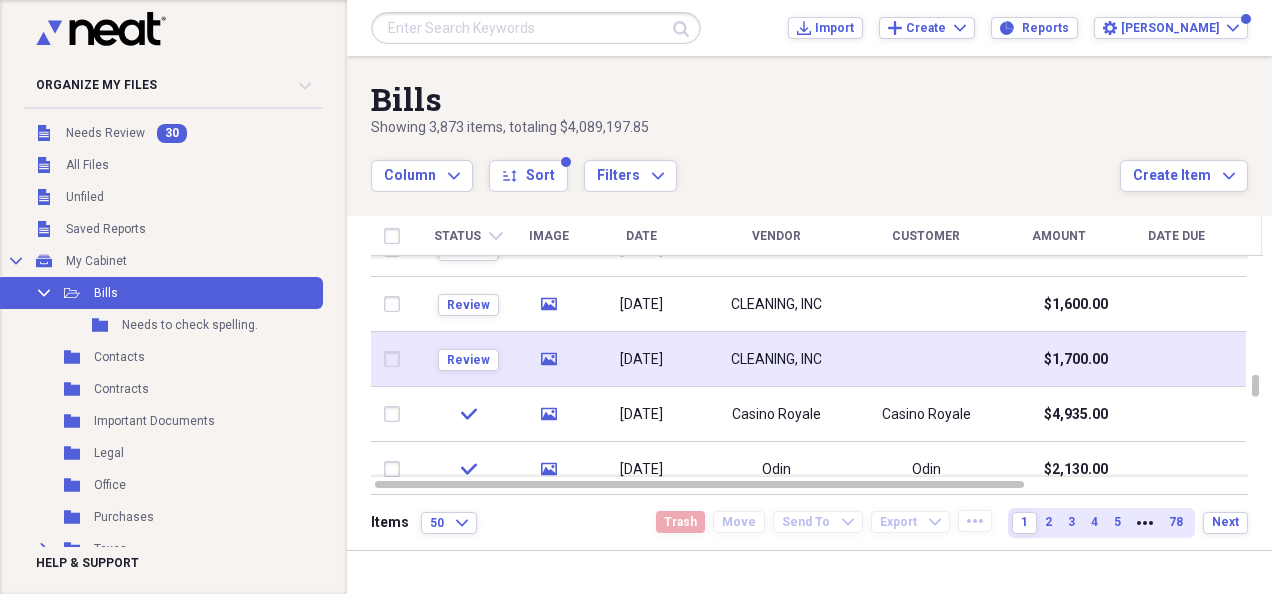 click at bounding box center [926, 359] 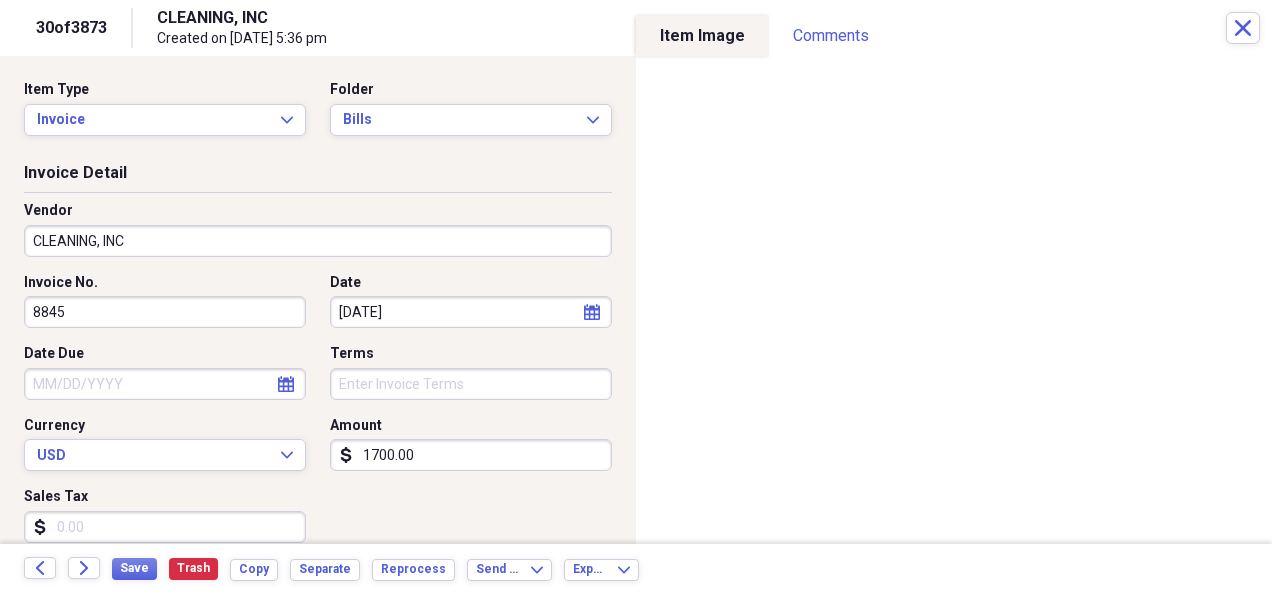 click on "CLEANING, INC" at bounding box center [318, 241] 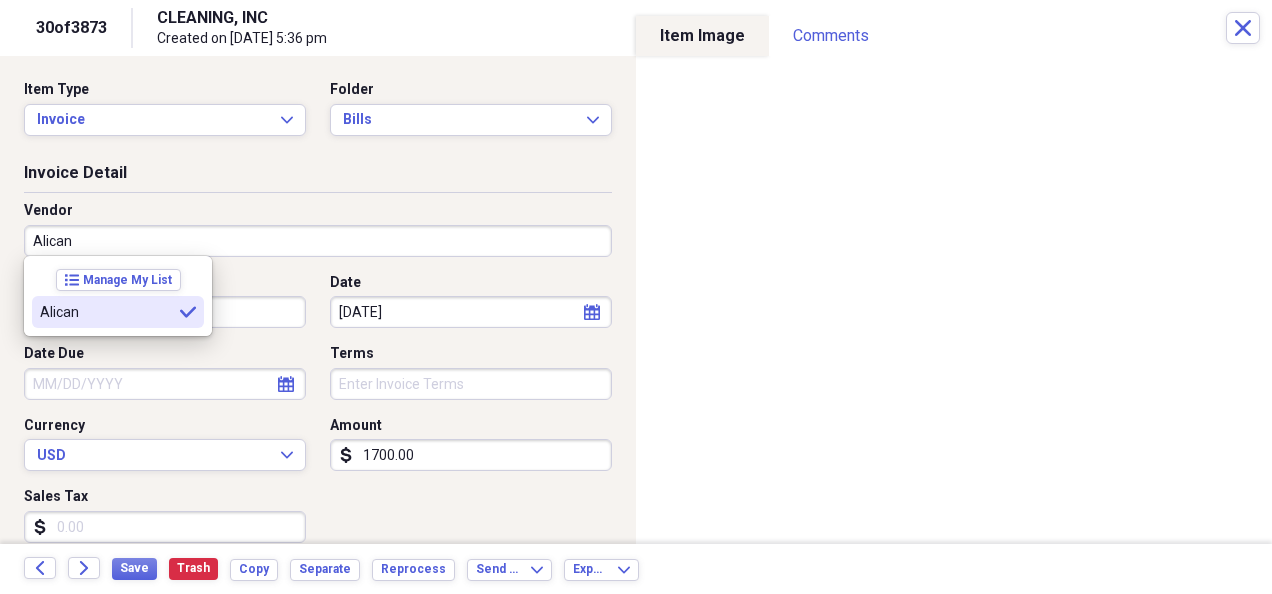 type on "Alican" 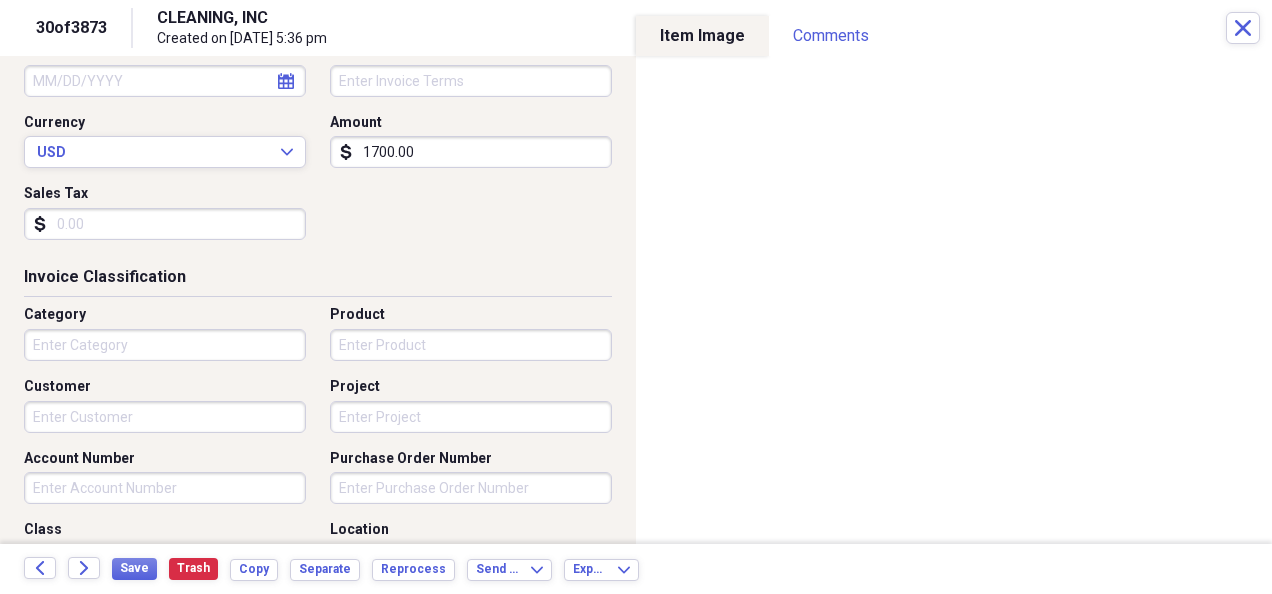 scroll, scrollTop: 306, scrollLeft: 0, axis: vertical 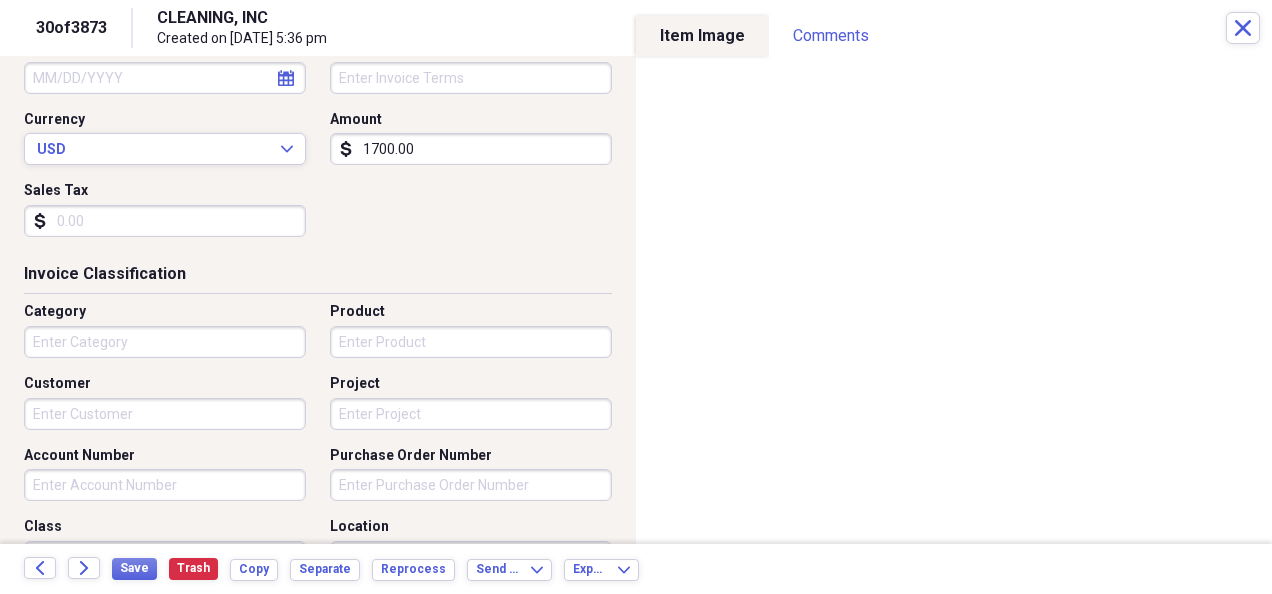 click on "Customer" at bounding box center (165, 414) 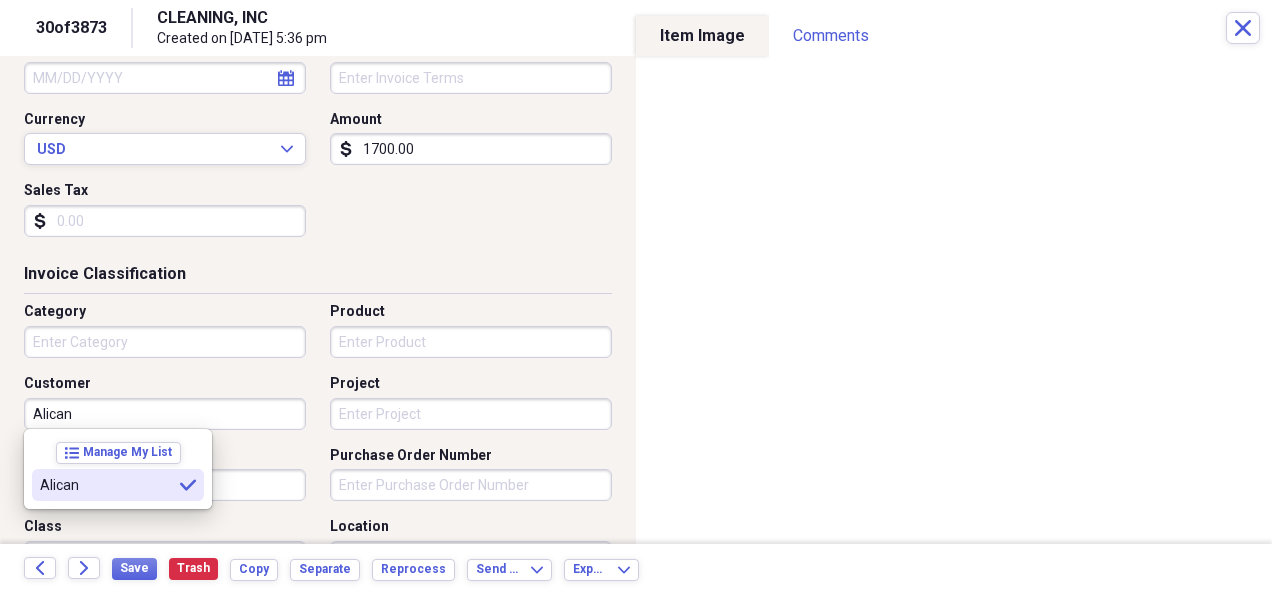 type on "Alican" 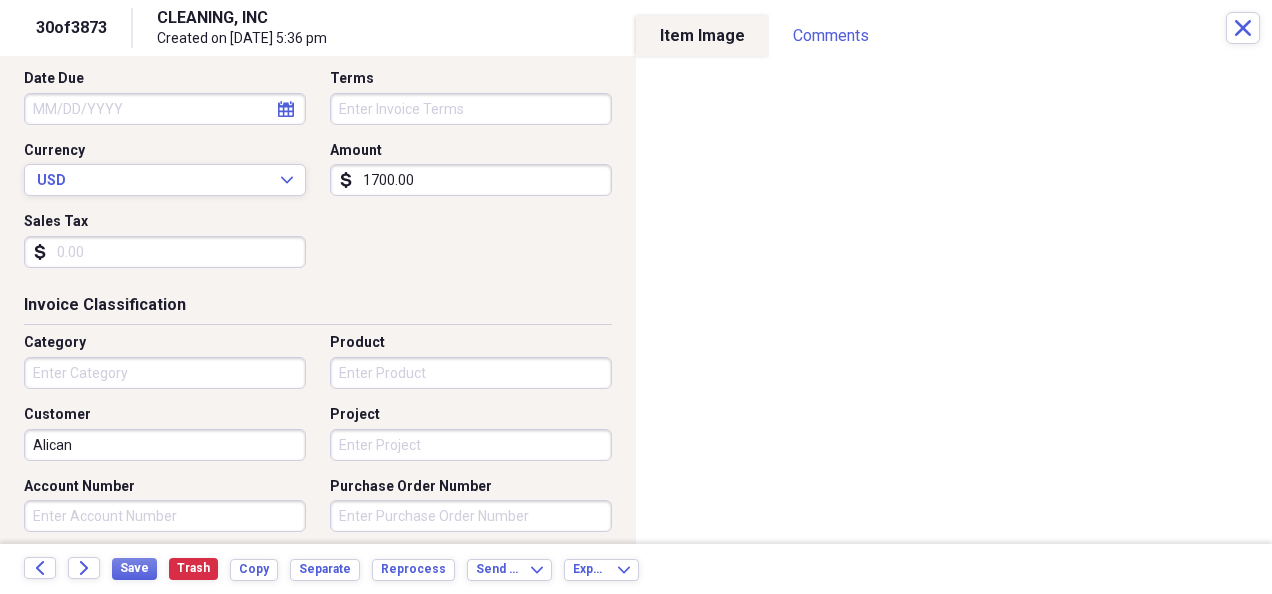 scroll, scrollTop: 274, scrollLeft: 0, axis: vertical 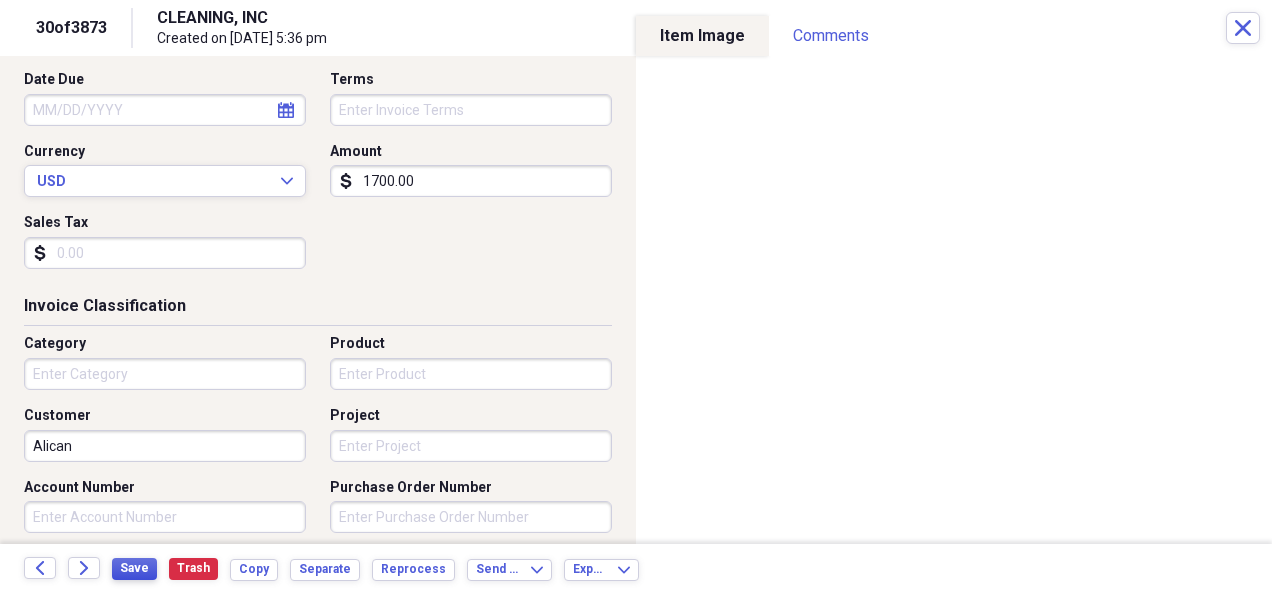click on "Save" at bounding box center [134, 569] 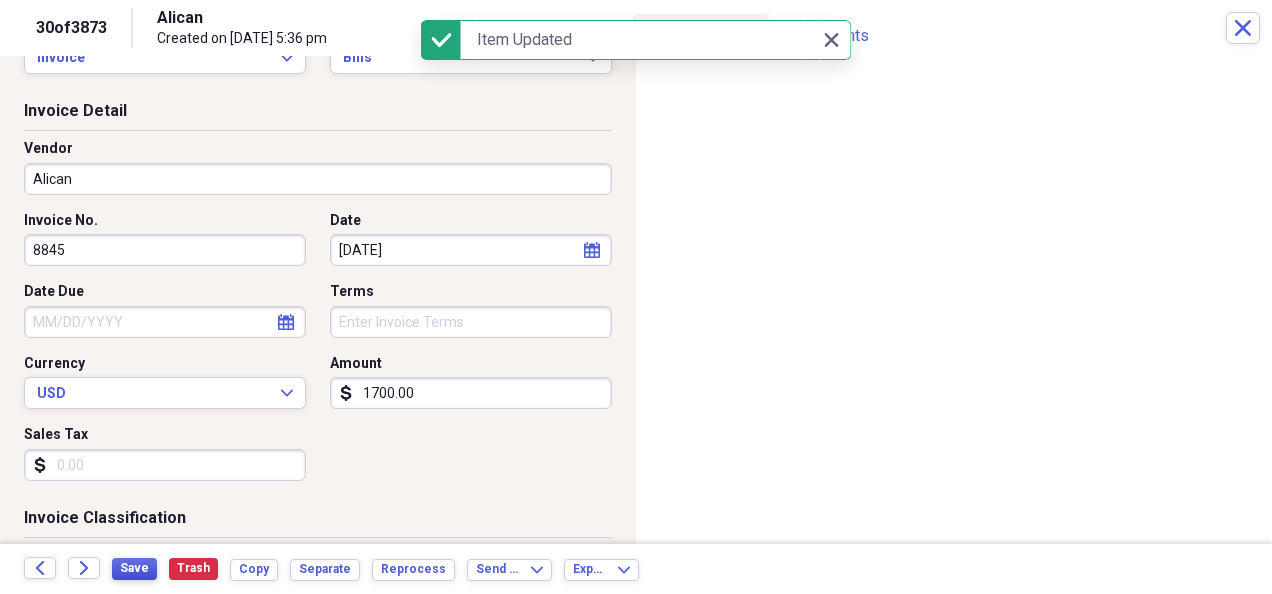 scroll, scrollTop: 42, scrollLeft: 0, axis: vertical 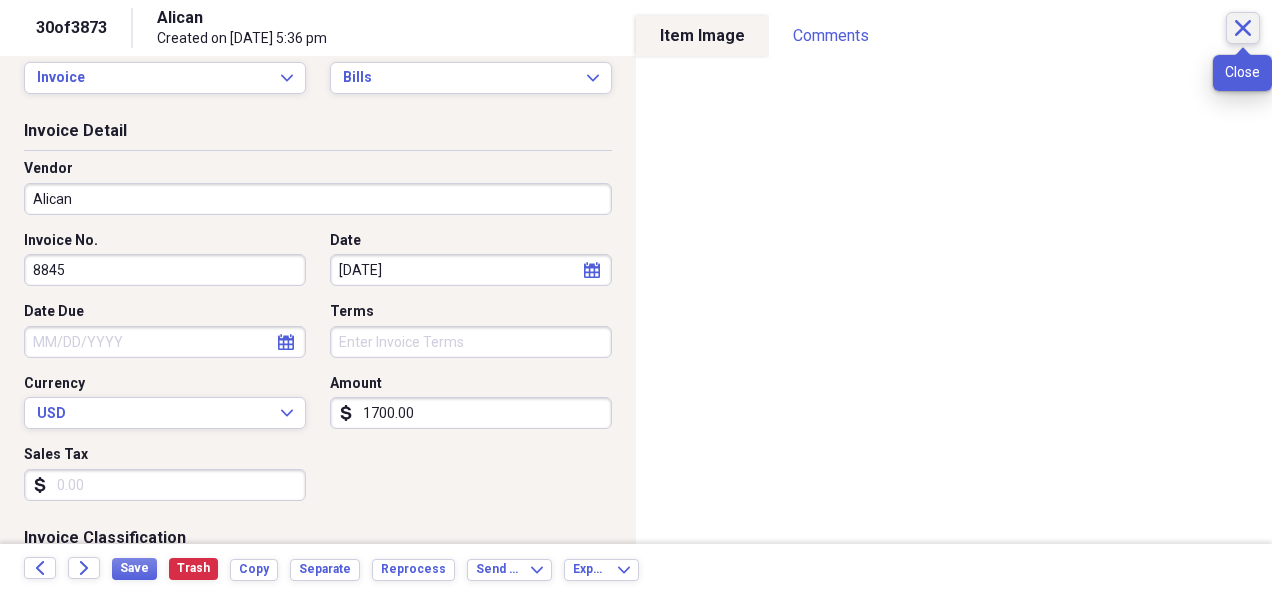 click 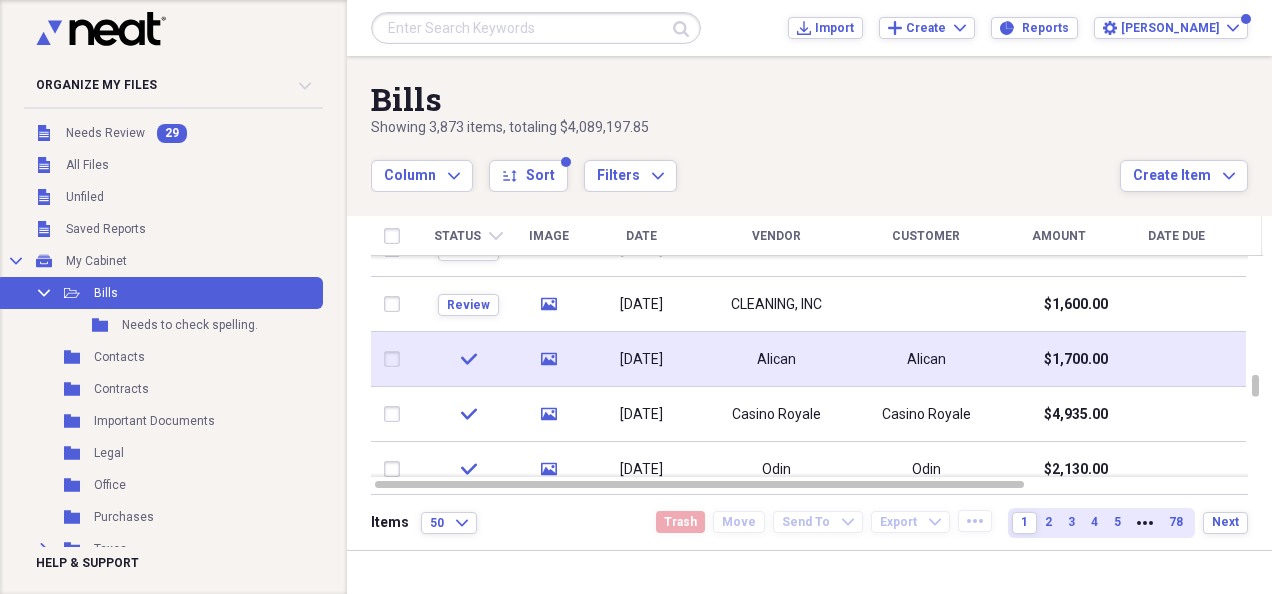 click on "Alican" at bounding box center [926, 359] 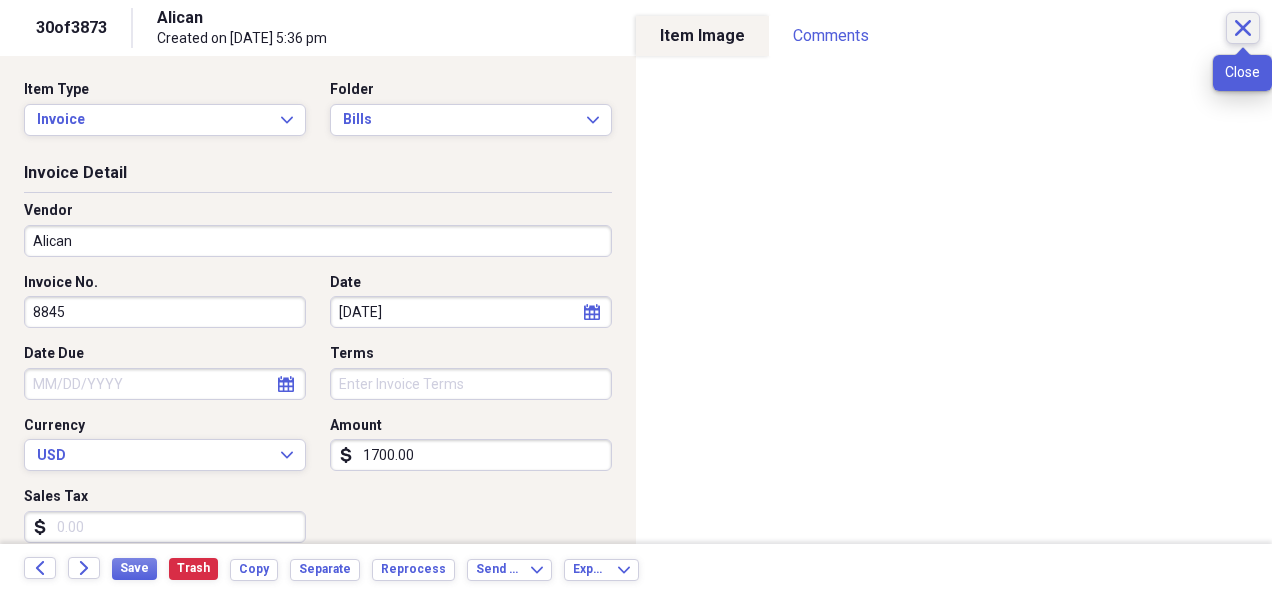 click on "Close" at bounding box center (1243, 28) 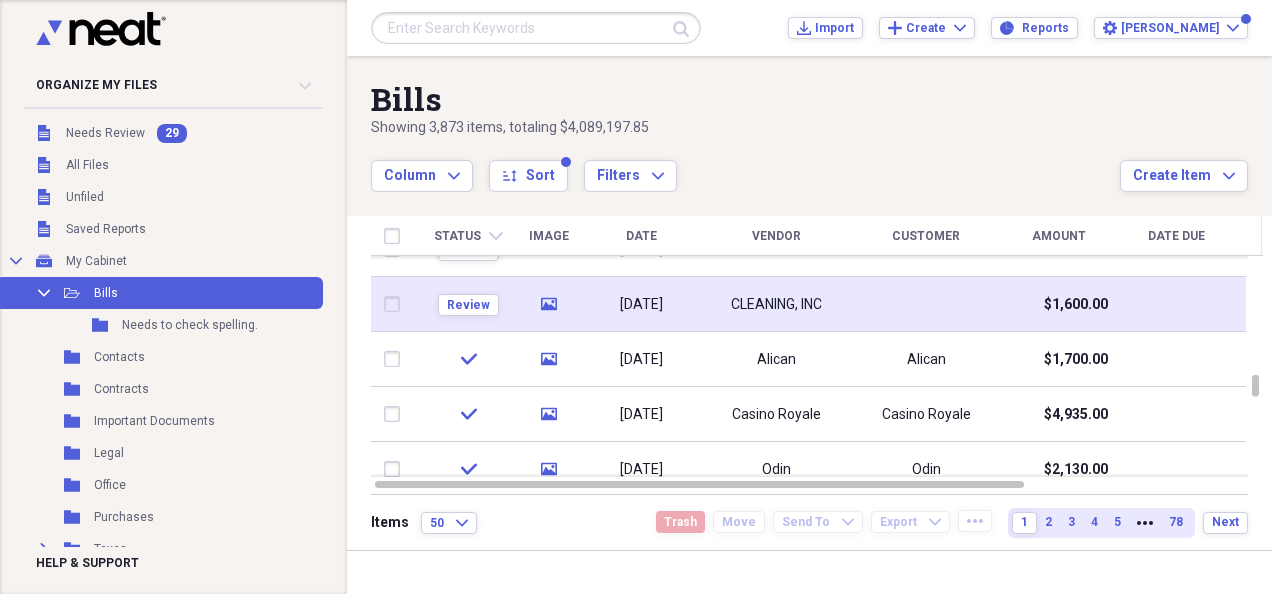 click at bounding box center [926, 304] 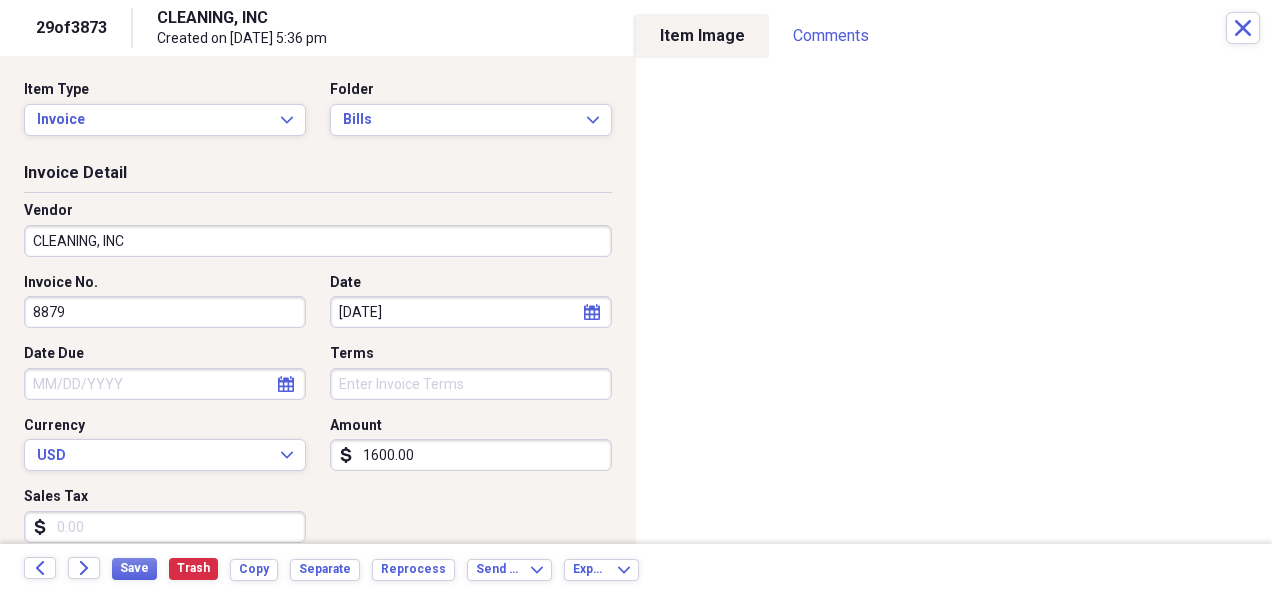 click on "CLEANING, INC" at bounding box center (318, 241) 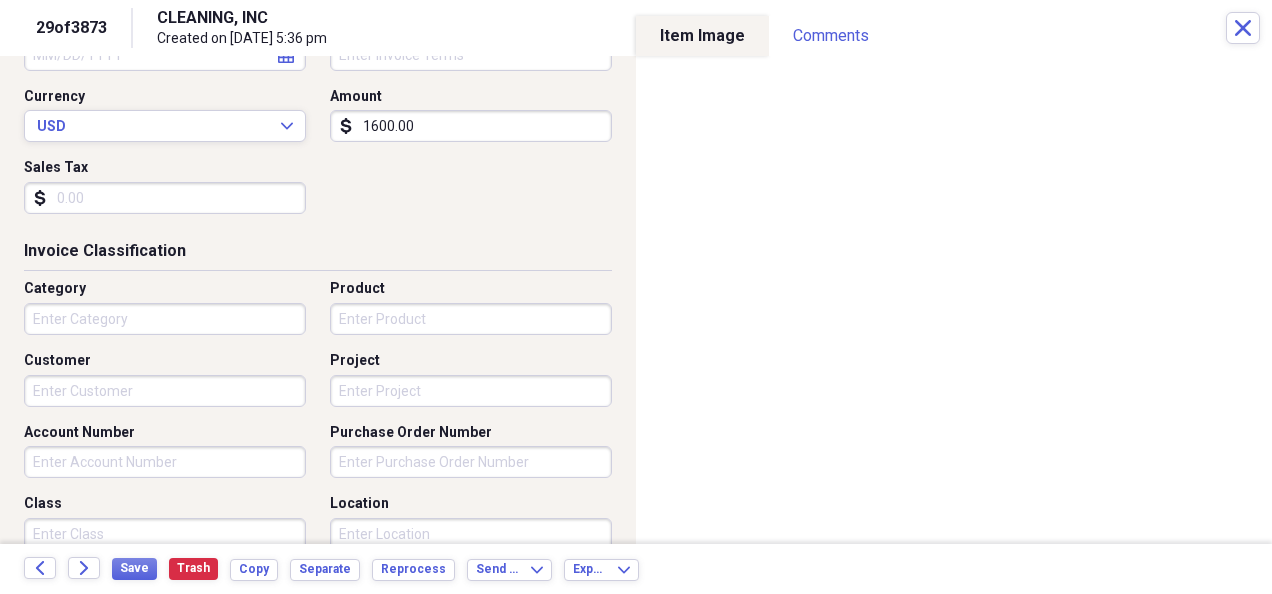scroll, scrollTop: 330, scrollLeft: 0, axis: vertical 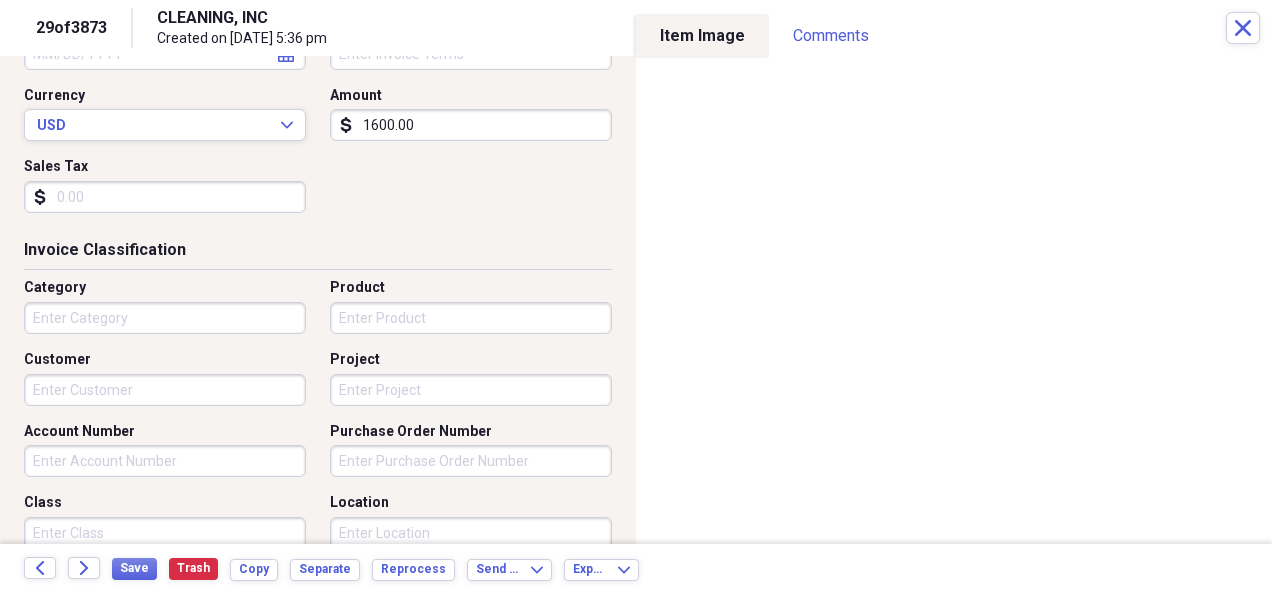 type on "2003 Captains Way ([PERSON_NAME])" 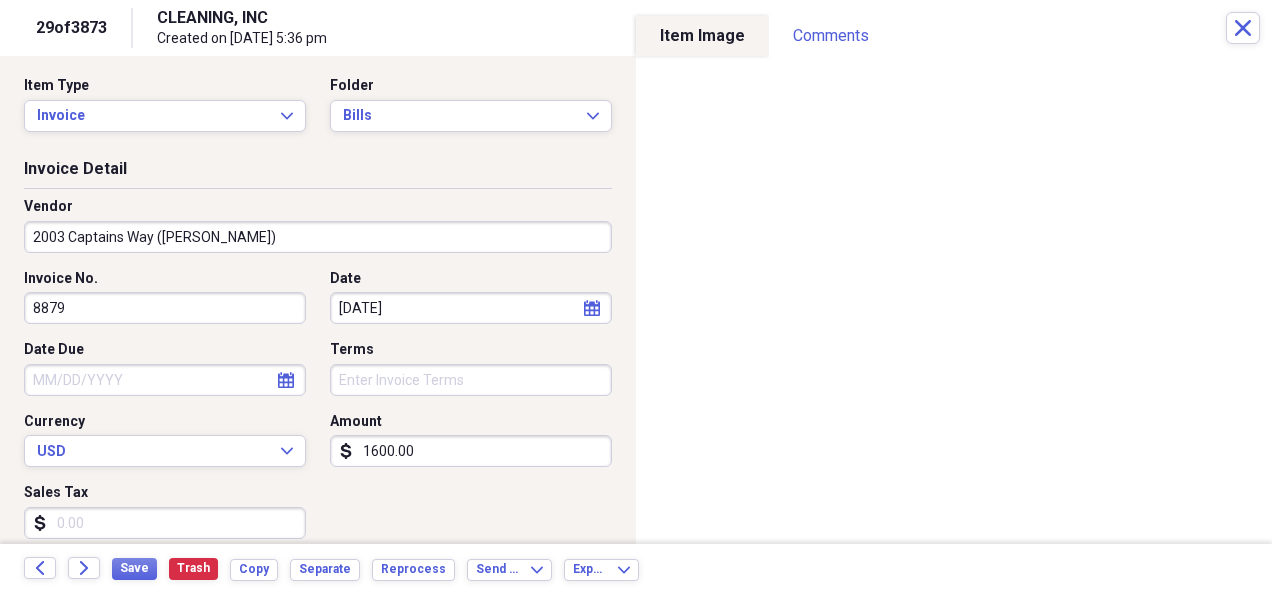 scroll, scrollTop: 3, scrollLeft: 0, axis: vertical 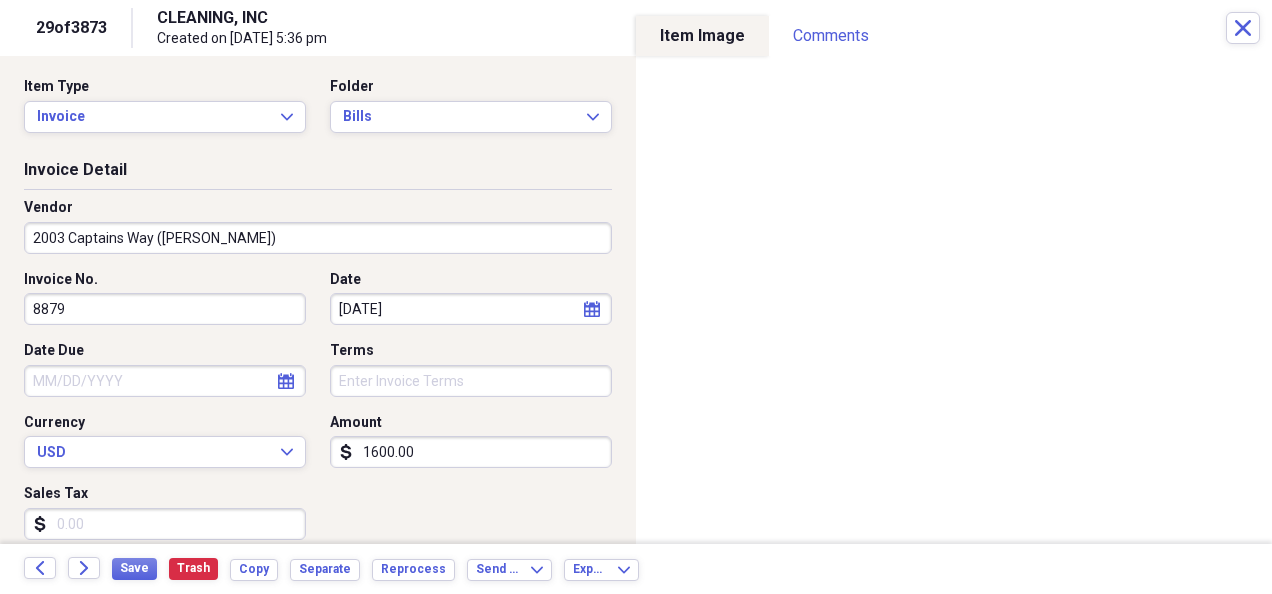 type on "2003 Captain's Way ([PERSON_NAME])" 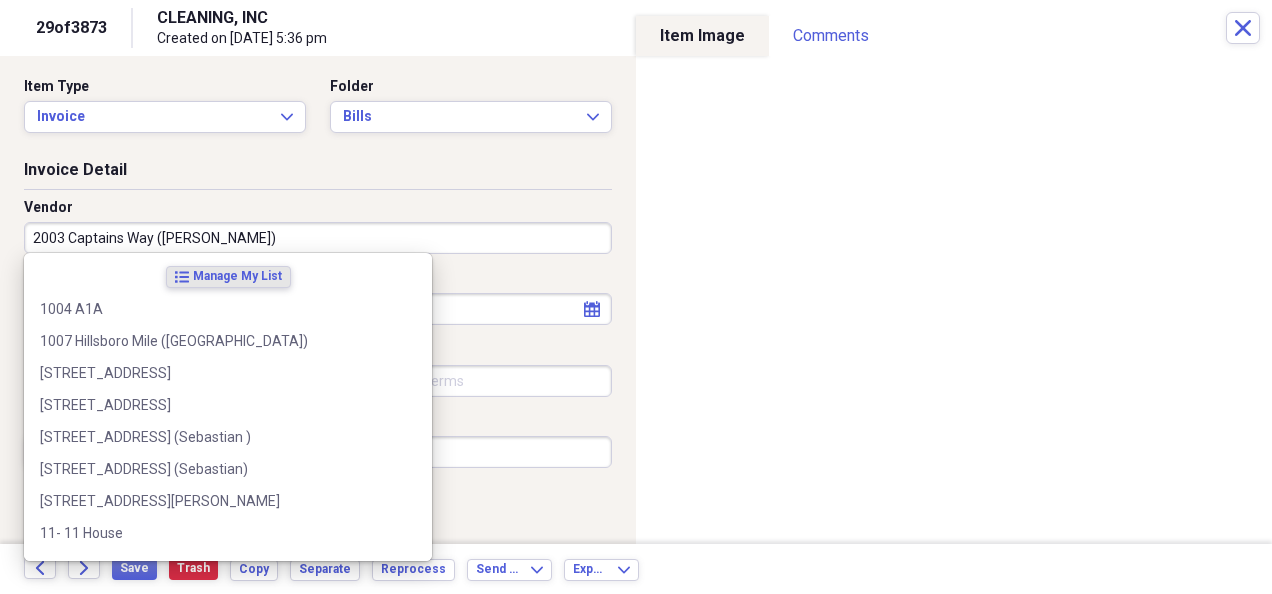 click on "2003 Captains Way ([PERSON_NAME])" at bounding box center [318, 238] 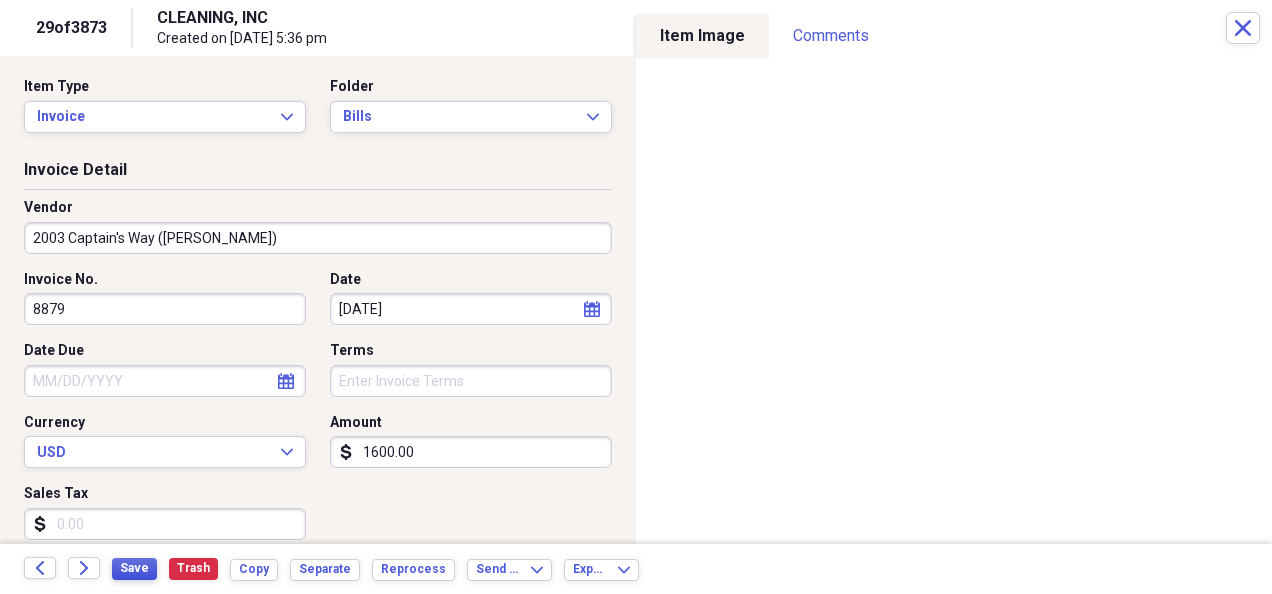 type on "2003 Captain's Way ([PERSON_NAME])" 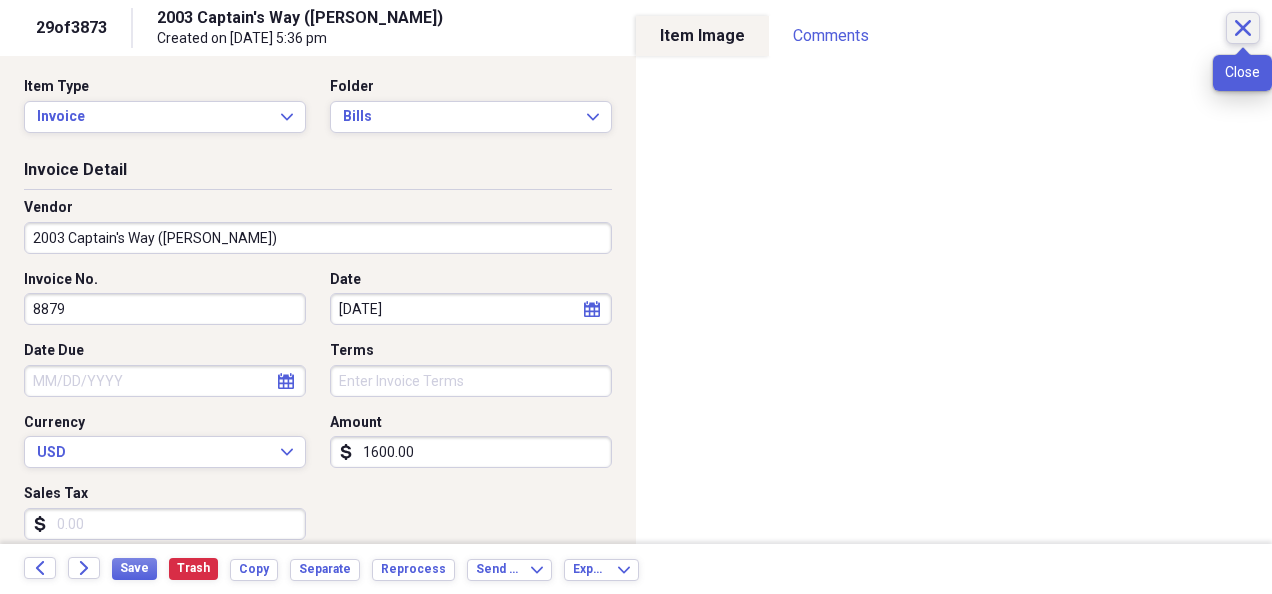 click on "Close" at bounding box center (1243, 28) 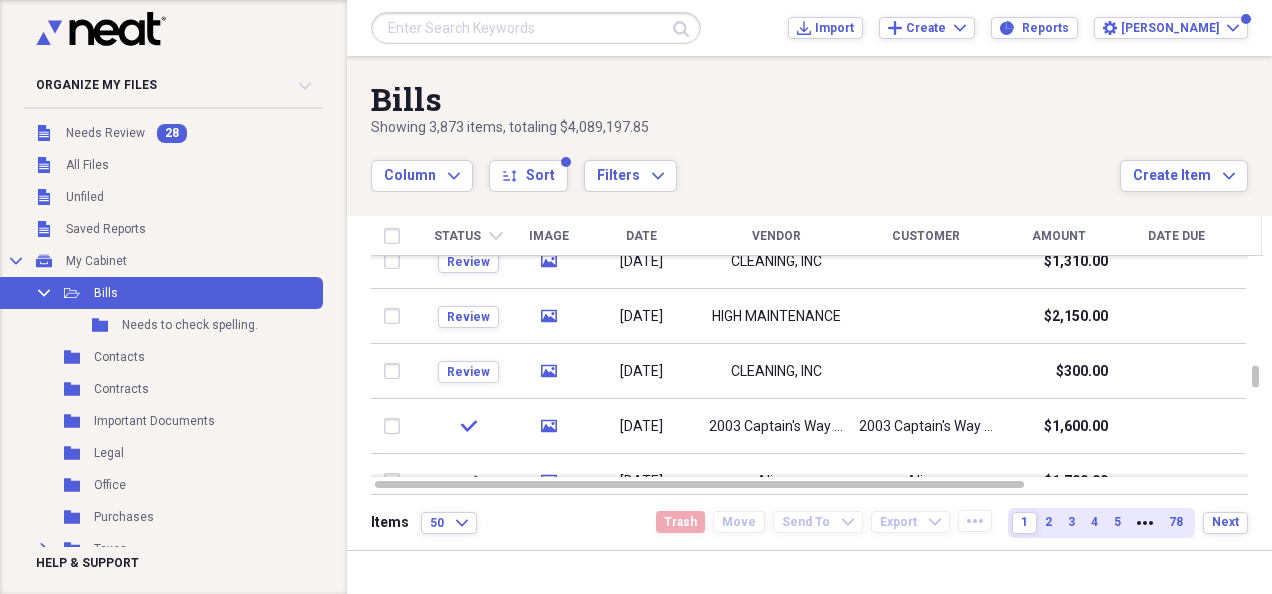 click at bounding box center (926, 371) 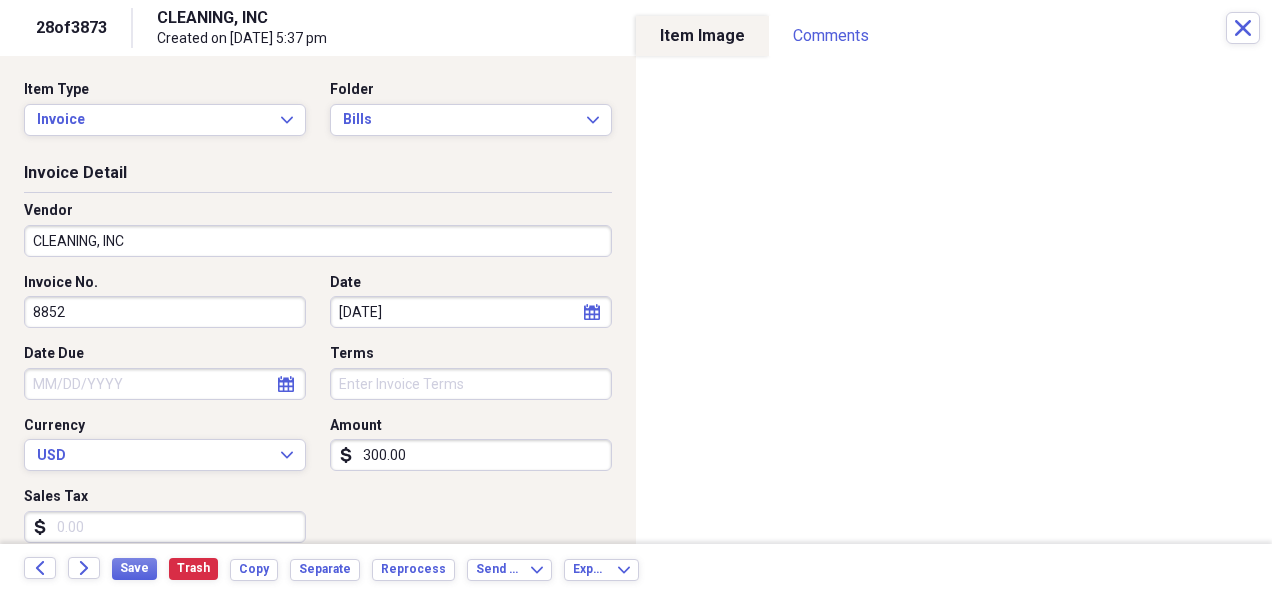 click on "CLEANING, INC" at bounding box center [318, 241] 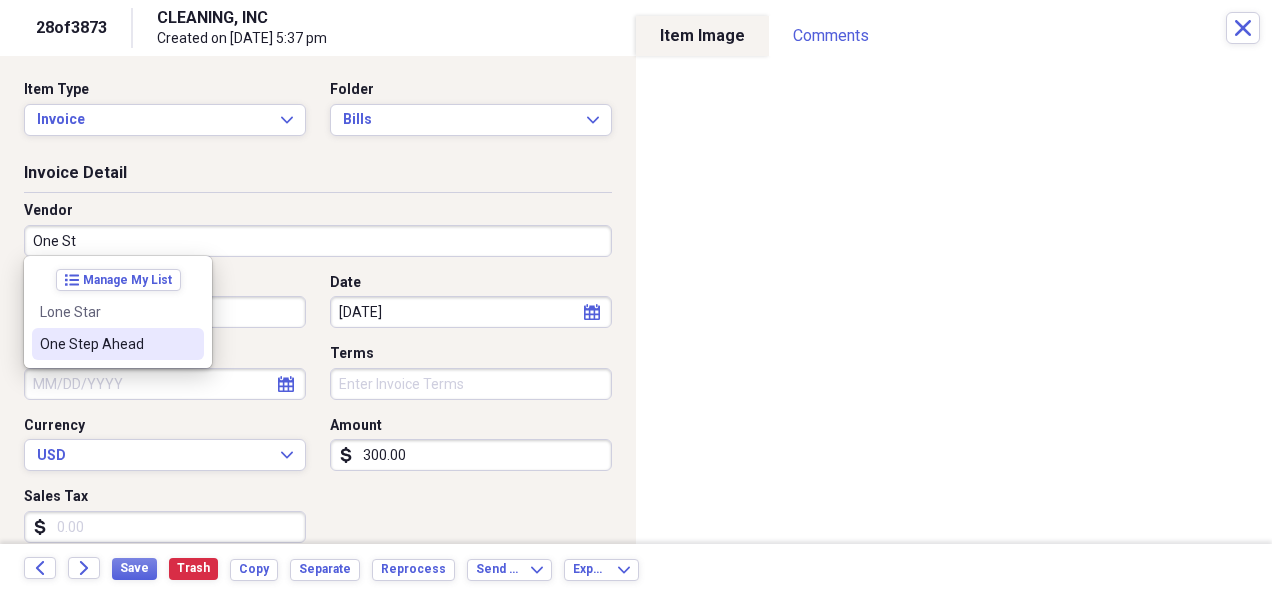 click on "One Step Ahead" at bounding box center [106, 344] 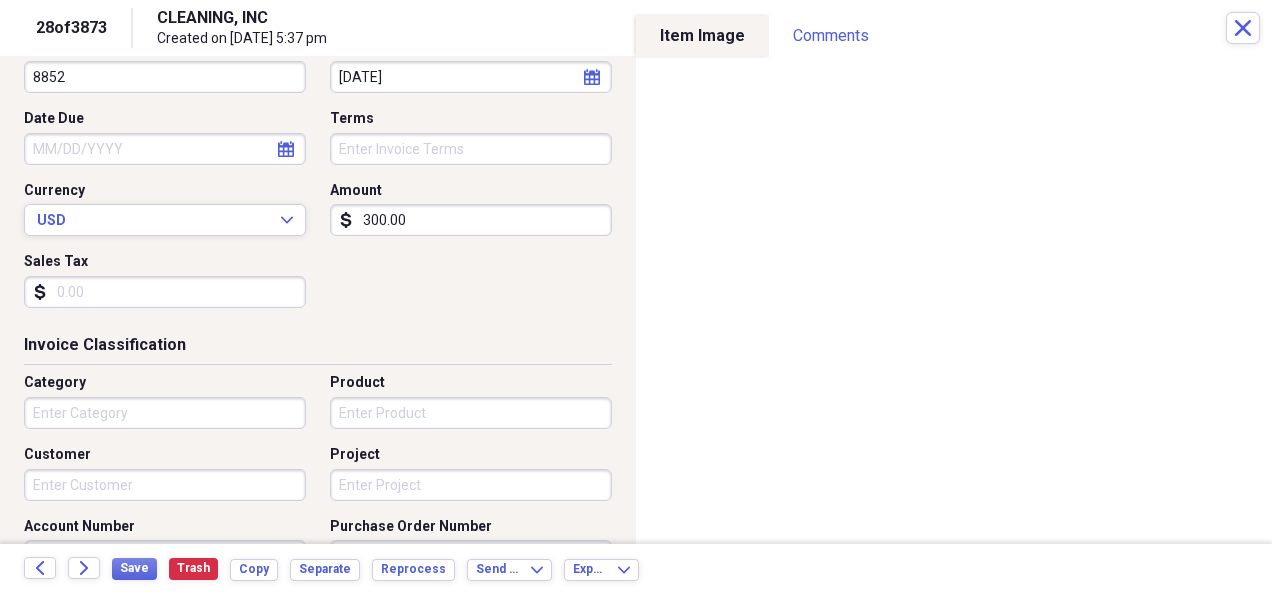 scroll, scrollTop: 332, scrollLeft: 0, axis: vertical 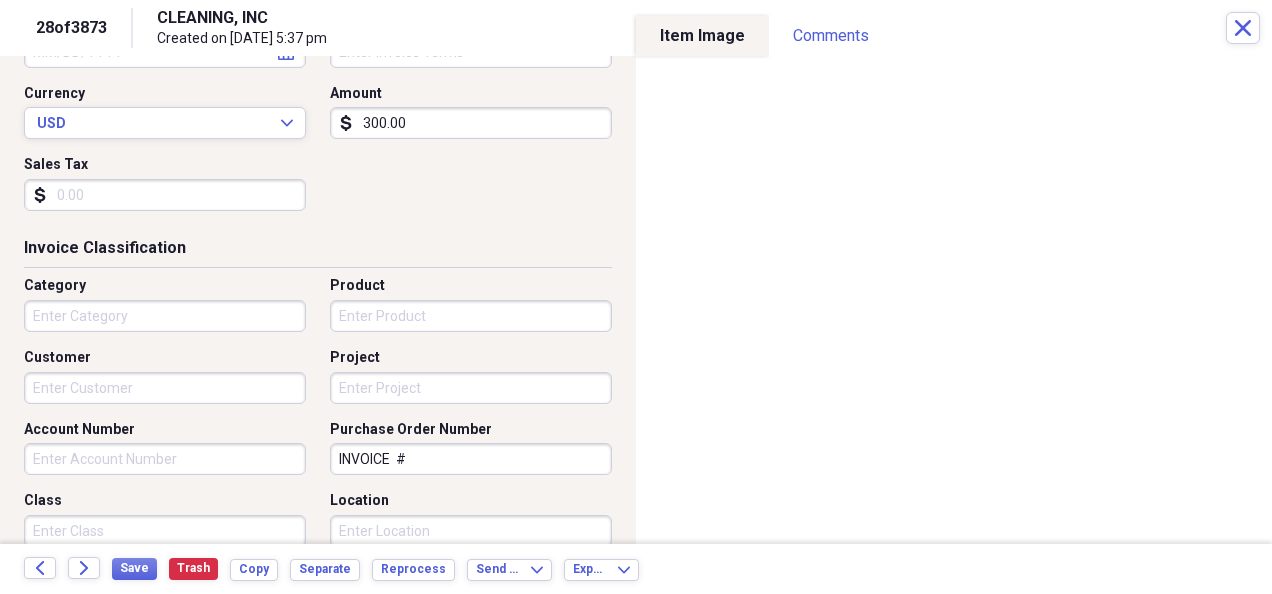 click on "Customer" at bounding box center (165, 388) 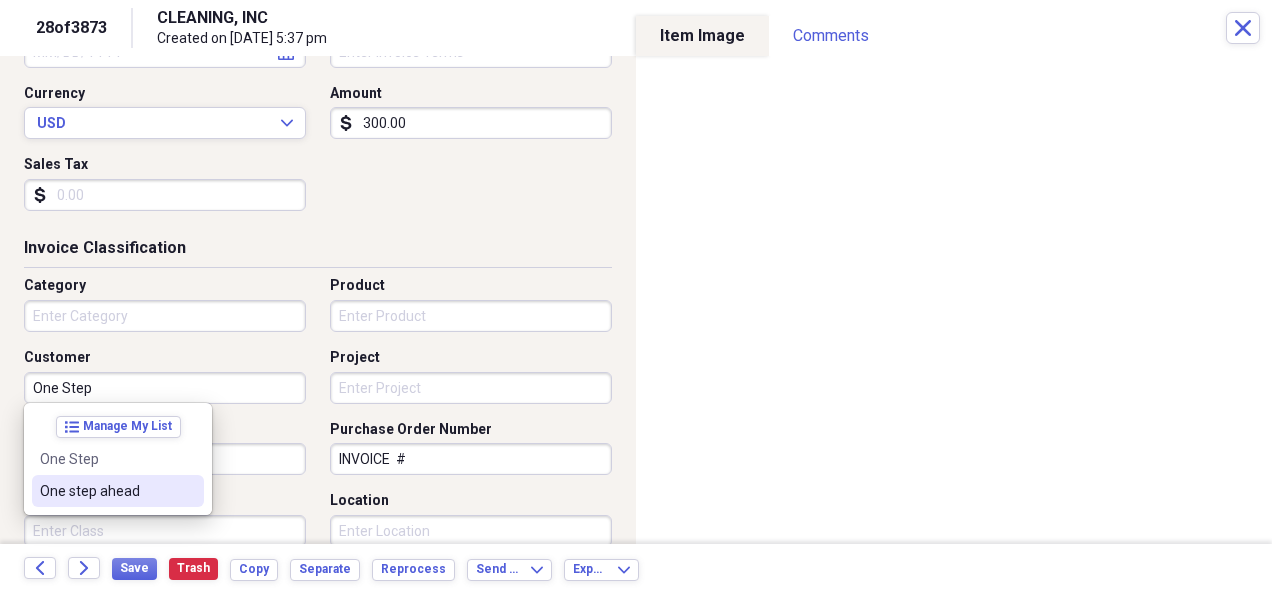 click on "One step ahead" at bounding box center (106, 491) 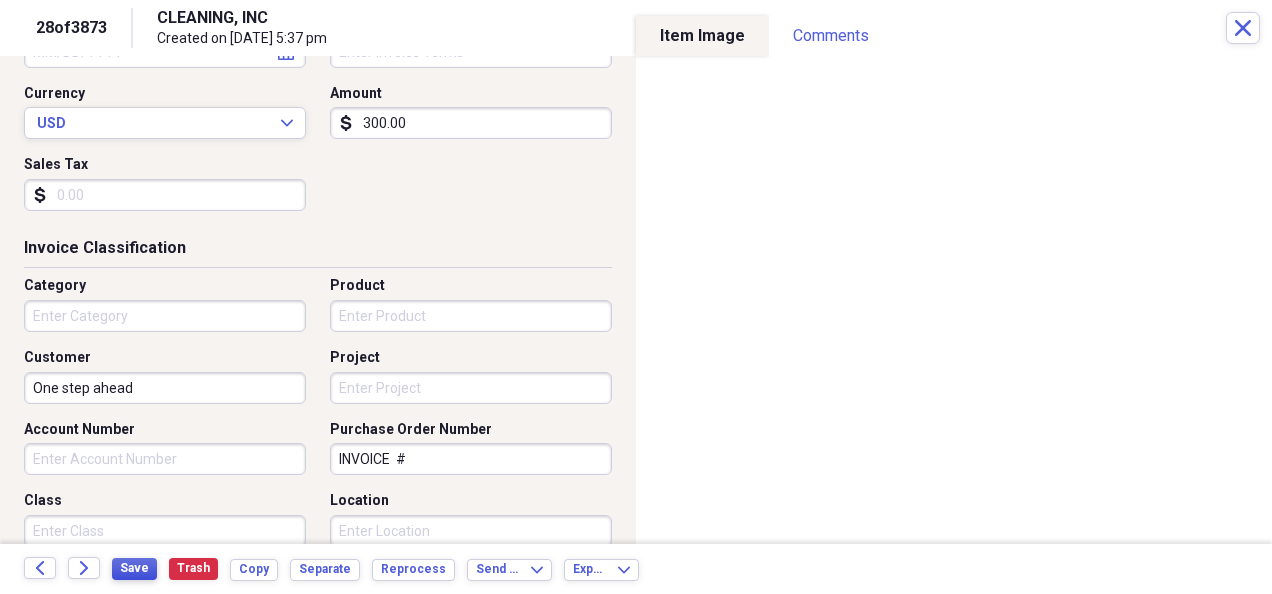 click on "Save" at bounding box center [134, 568] 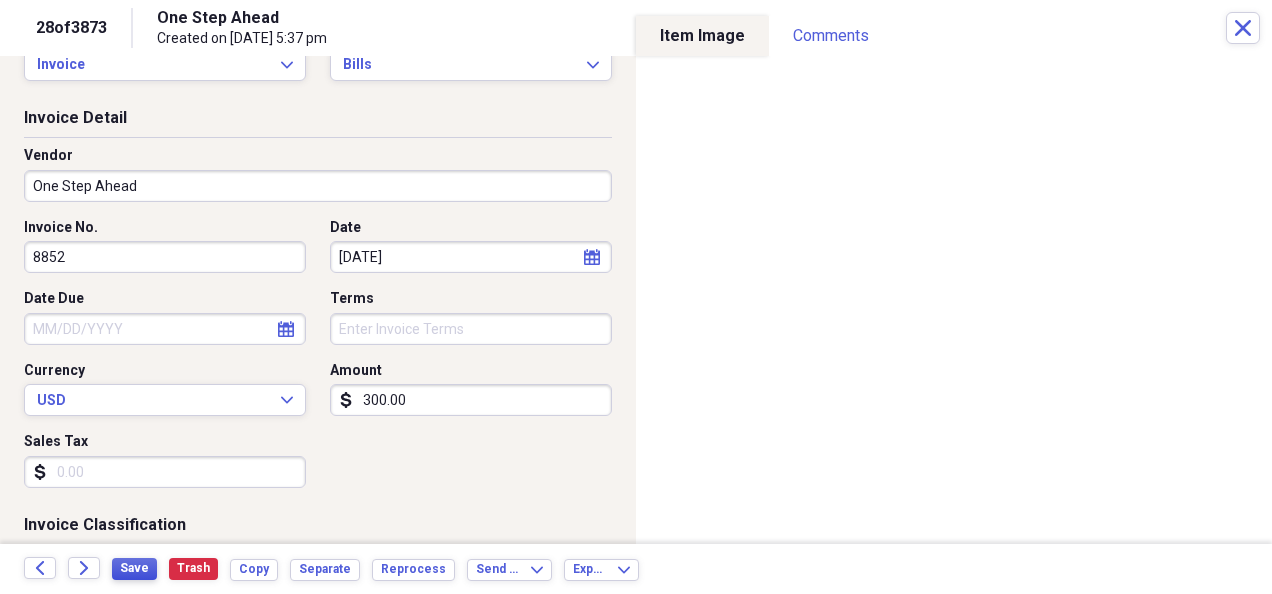 scroll, scrollTop: 54, scrollLeft: 0, axis: vertical 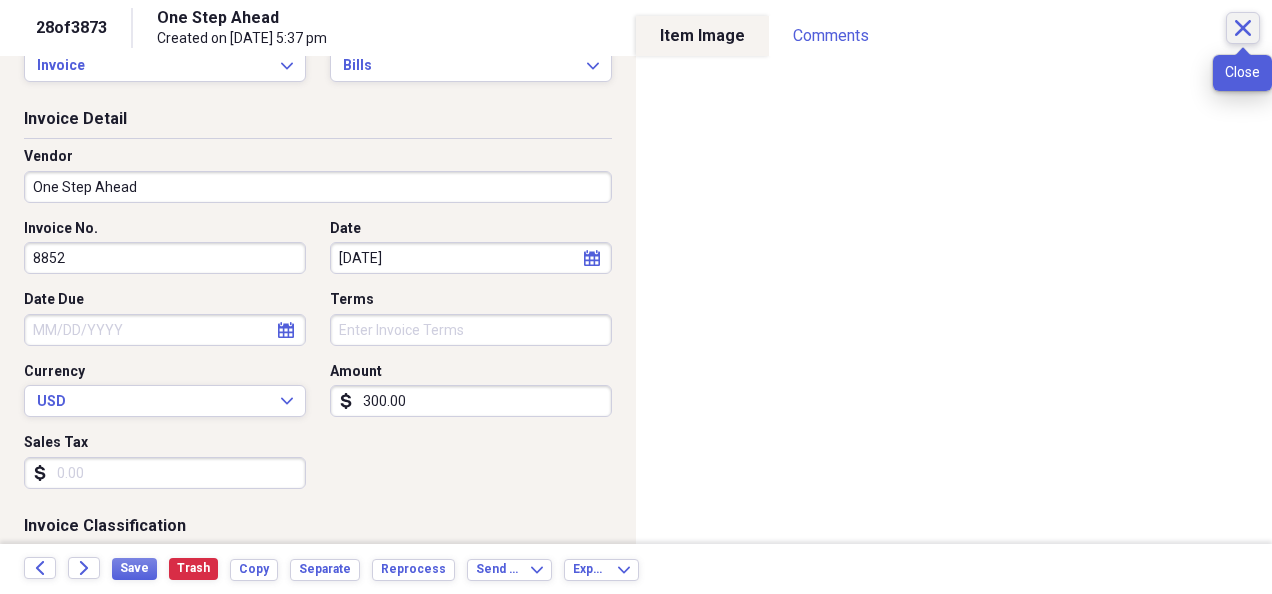 click 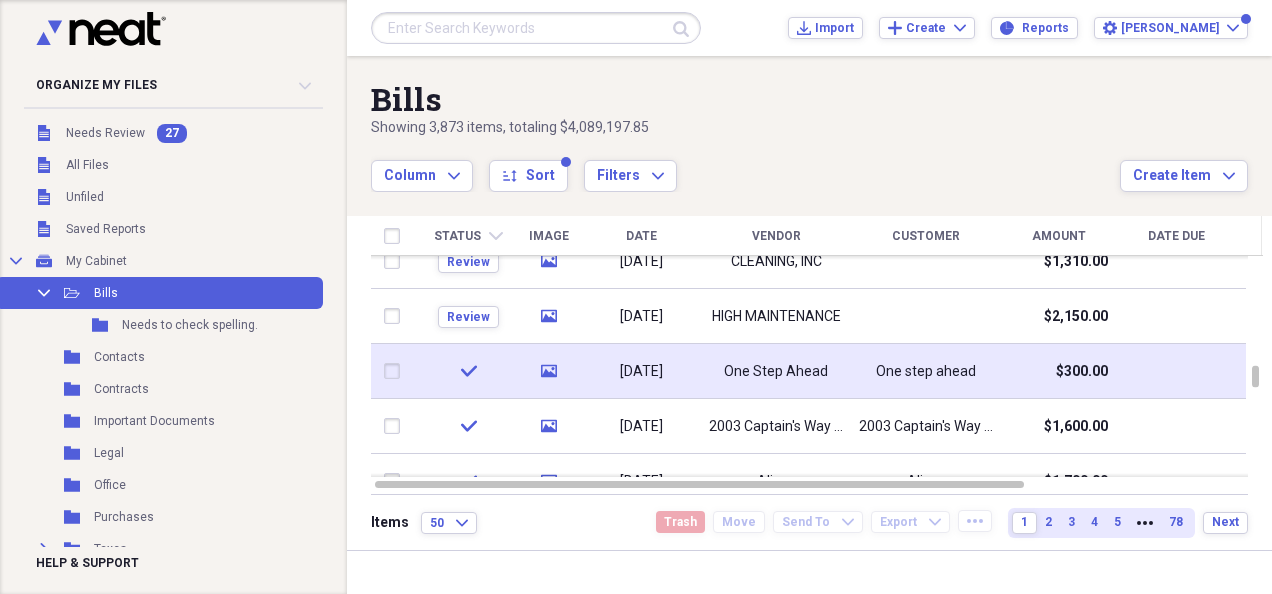 click on "One step ahead" at bounding box center (926, 372) 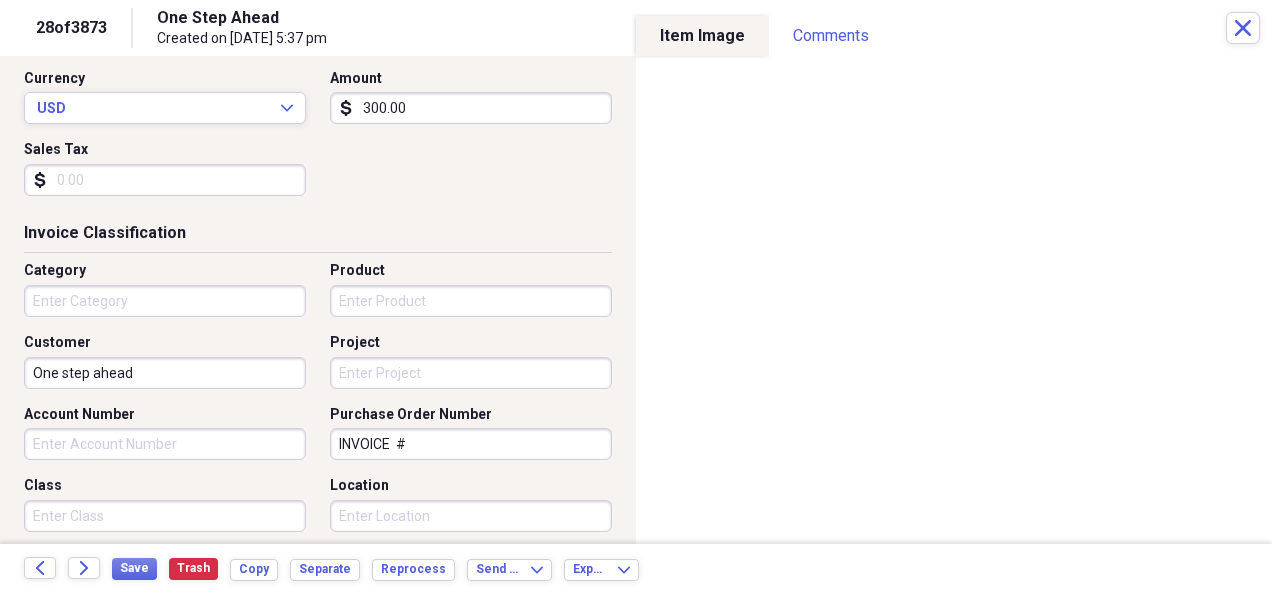 scroll, scrollTop: 360, scrollLeft: 0, axis: vertical 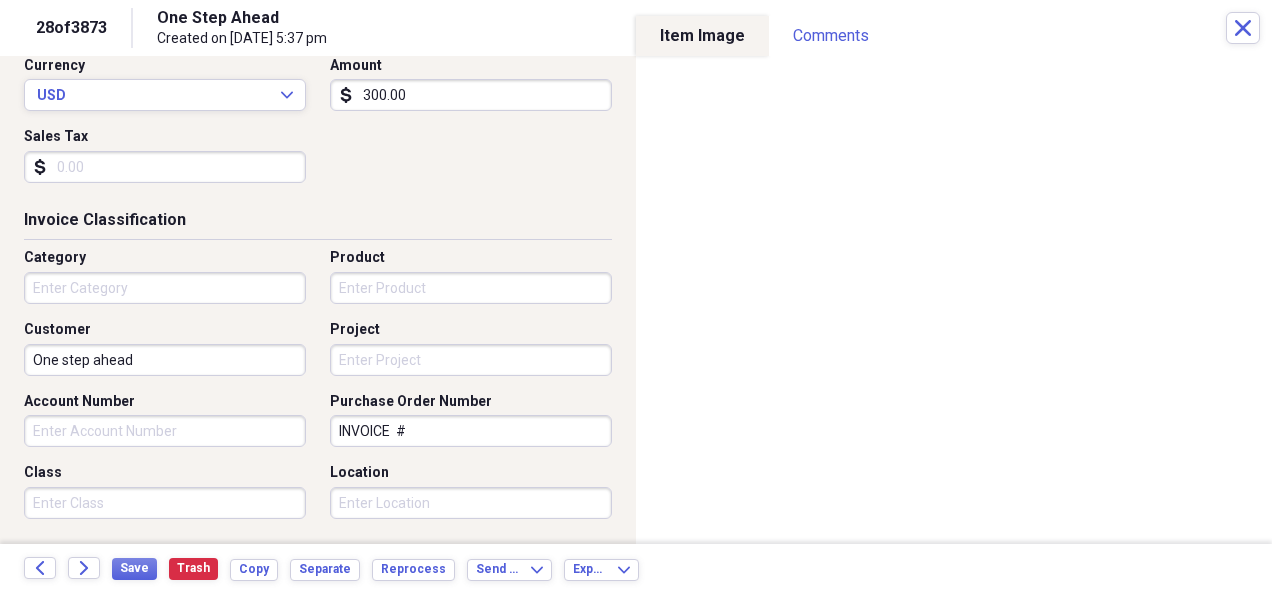click on "One step ahead" at bounding box center [165, 360] 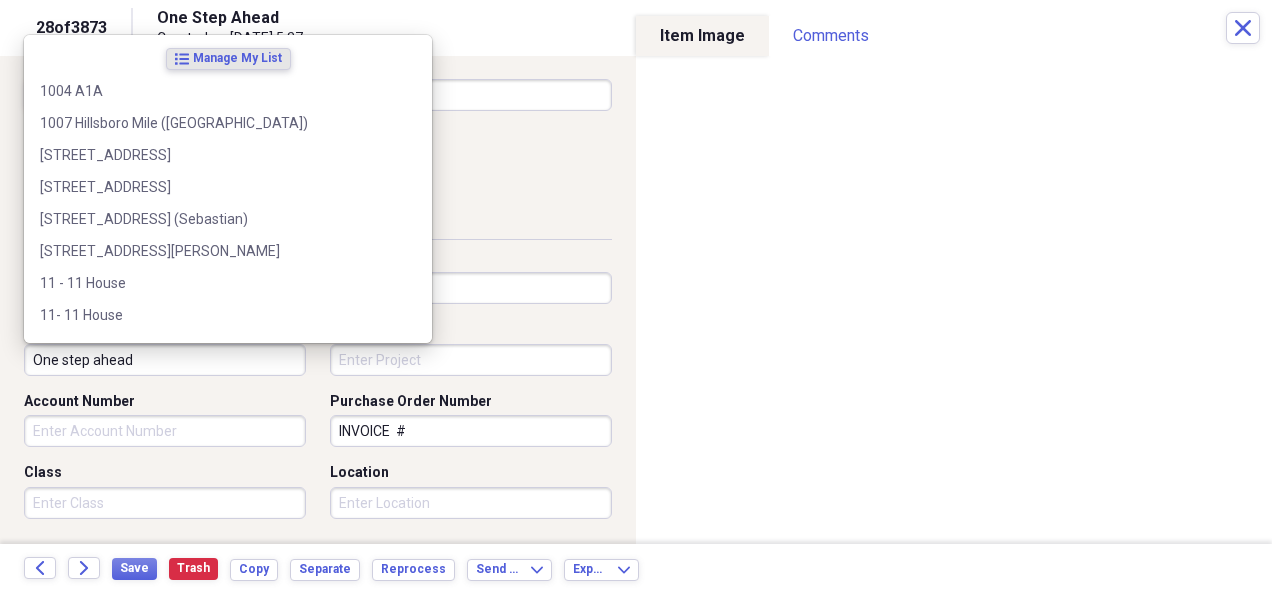 click on "One step ahead" at bounding box center [165, 360] 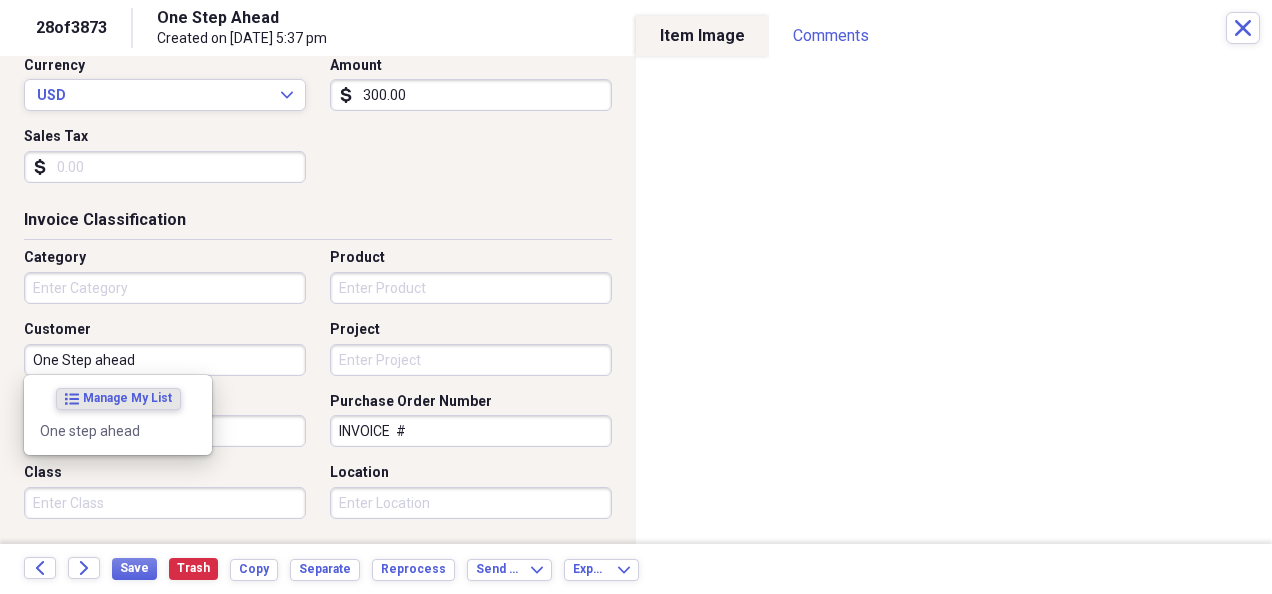 click on "One Step ahead" at bounding box center (165, 360) 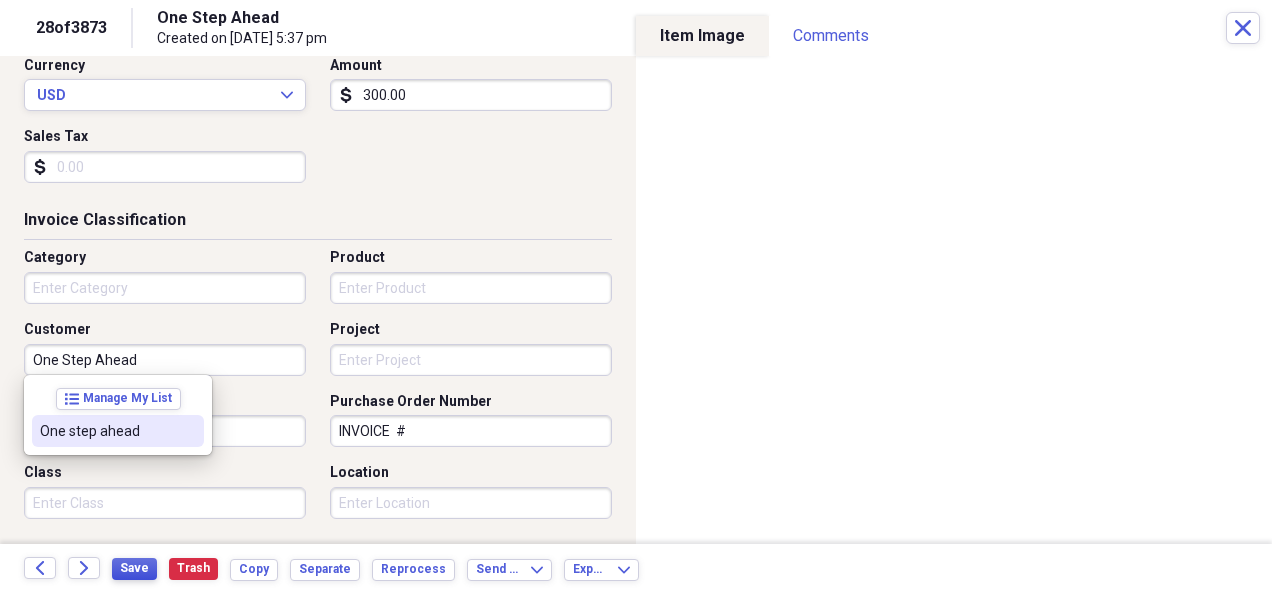 type on "One Step Ahead" 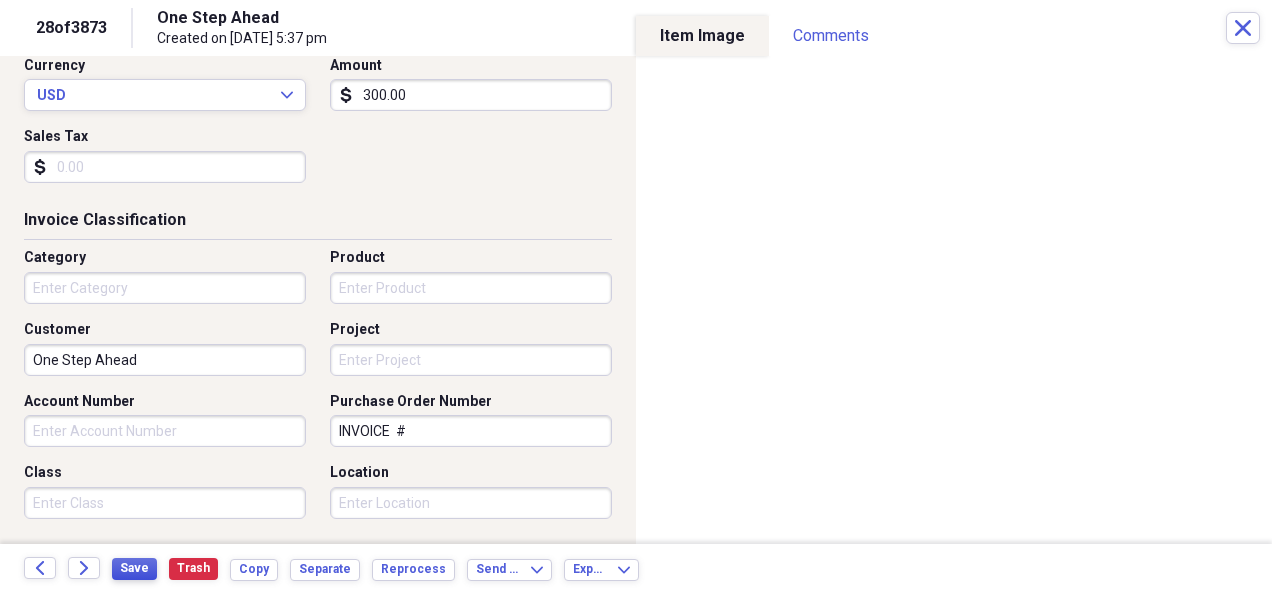 click on "Save" at bounding box center (134, 568) 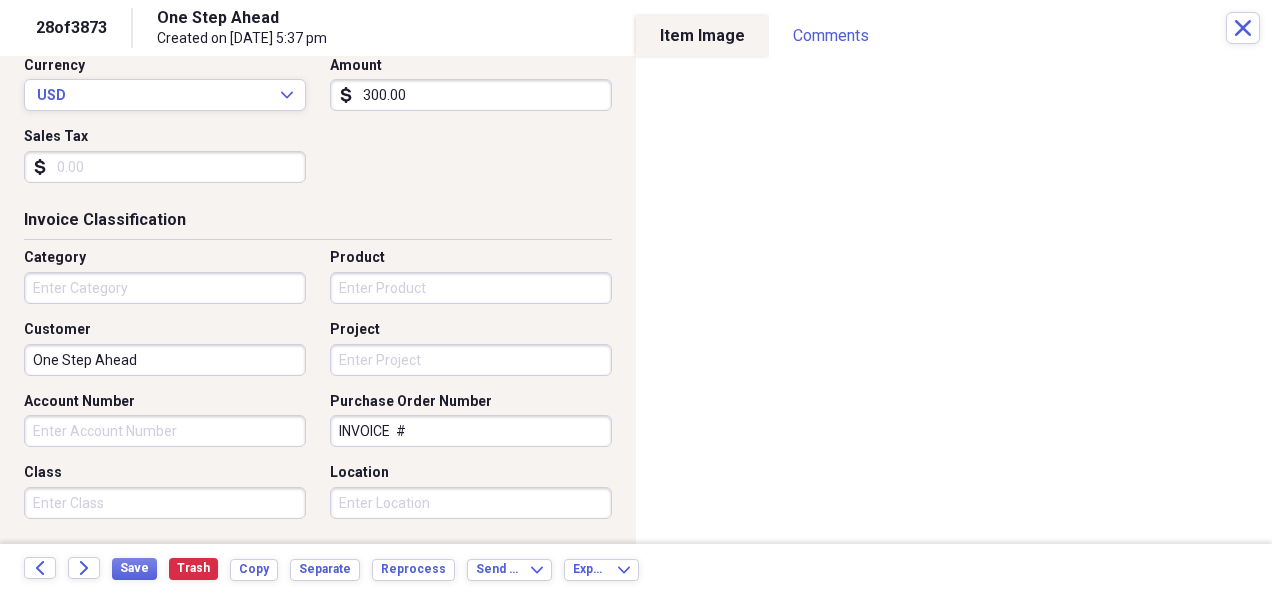 drag, startPoint x: 406, startPoint y: 424, endPoint x: 213, endPoint y: 424, distance: 193 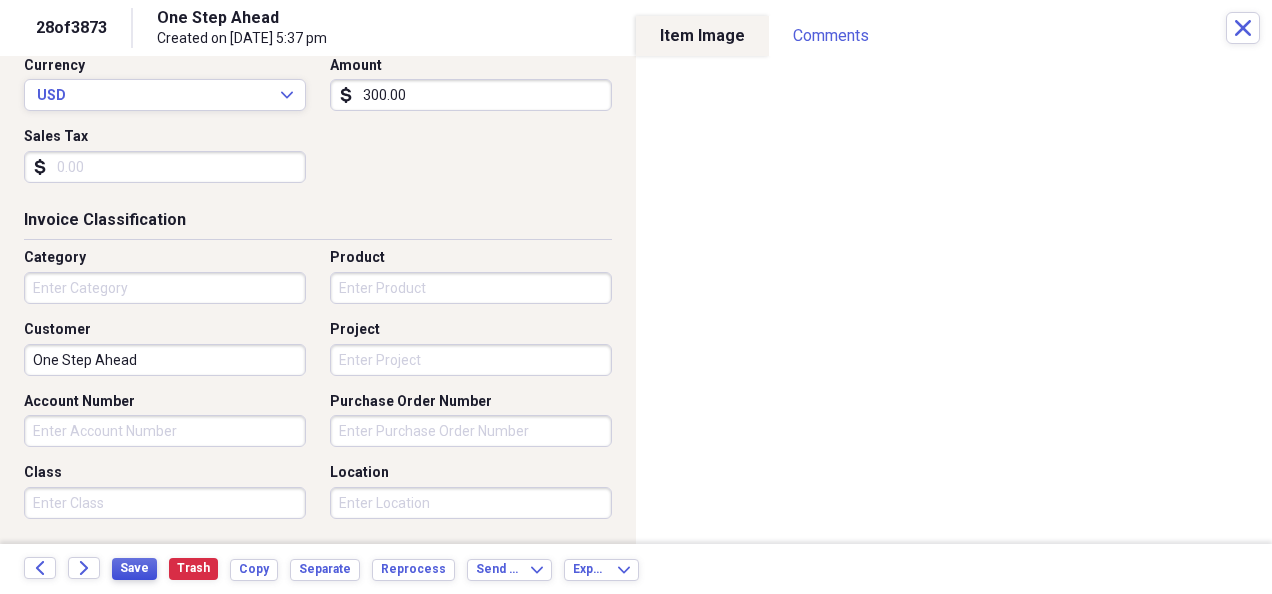 type 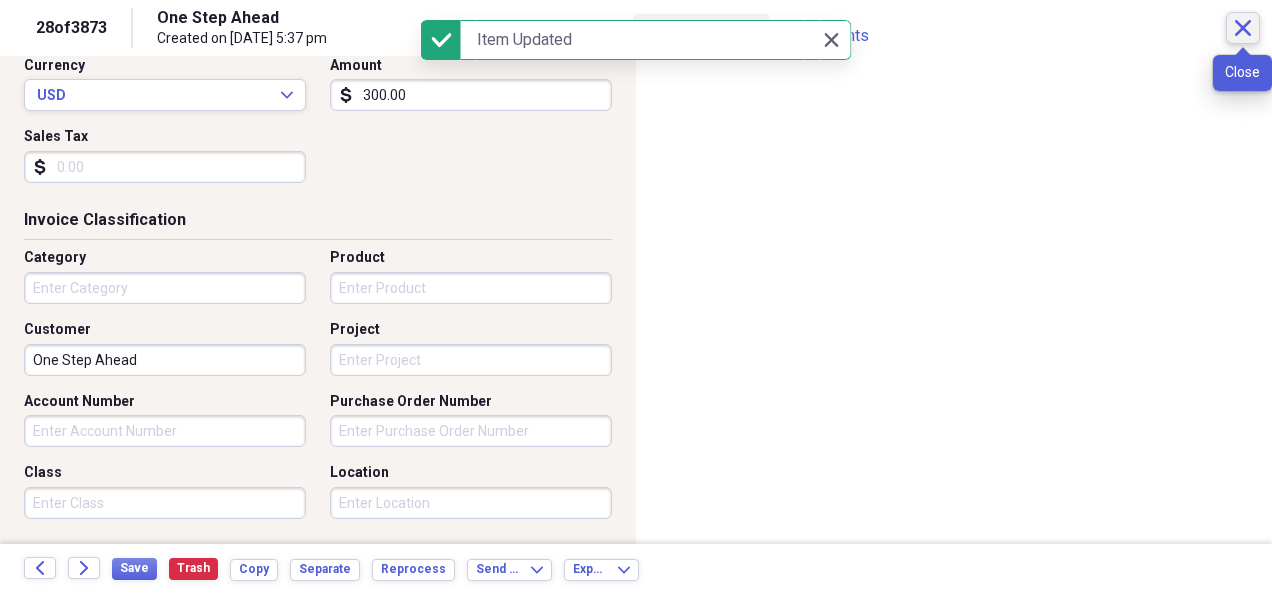 click on "Close" 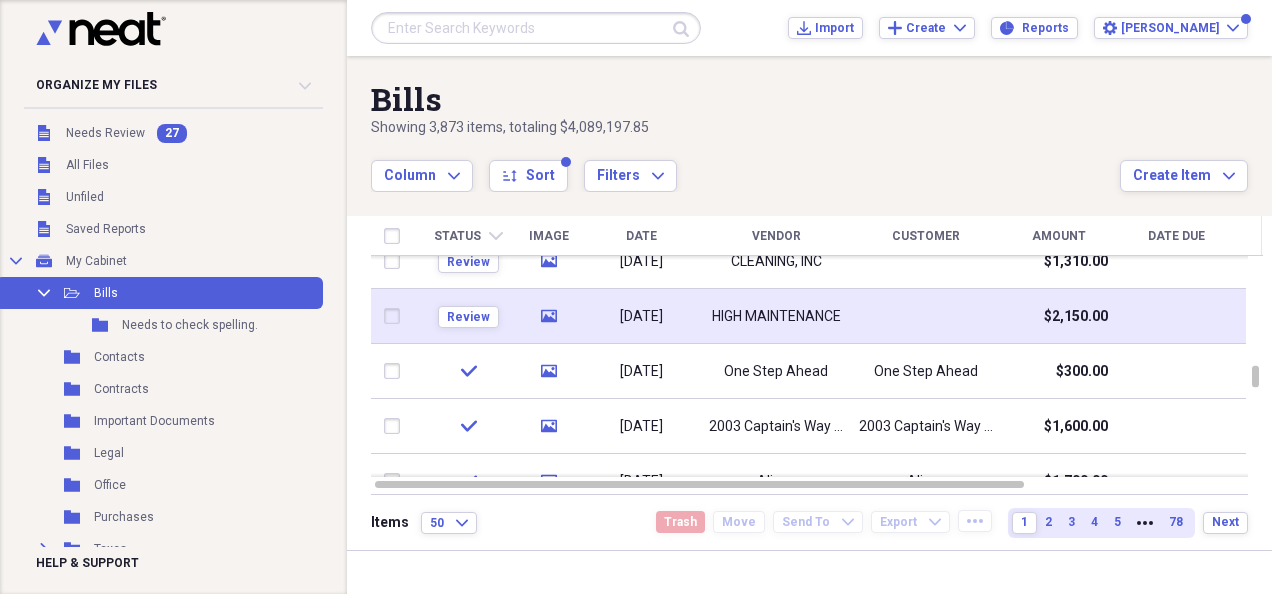 click at bounding box center [926, 316] 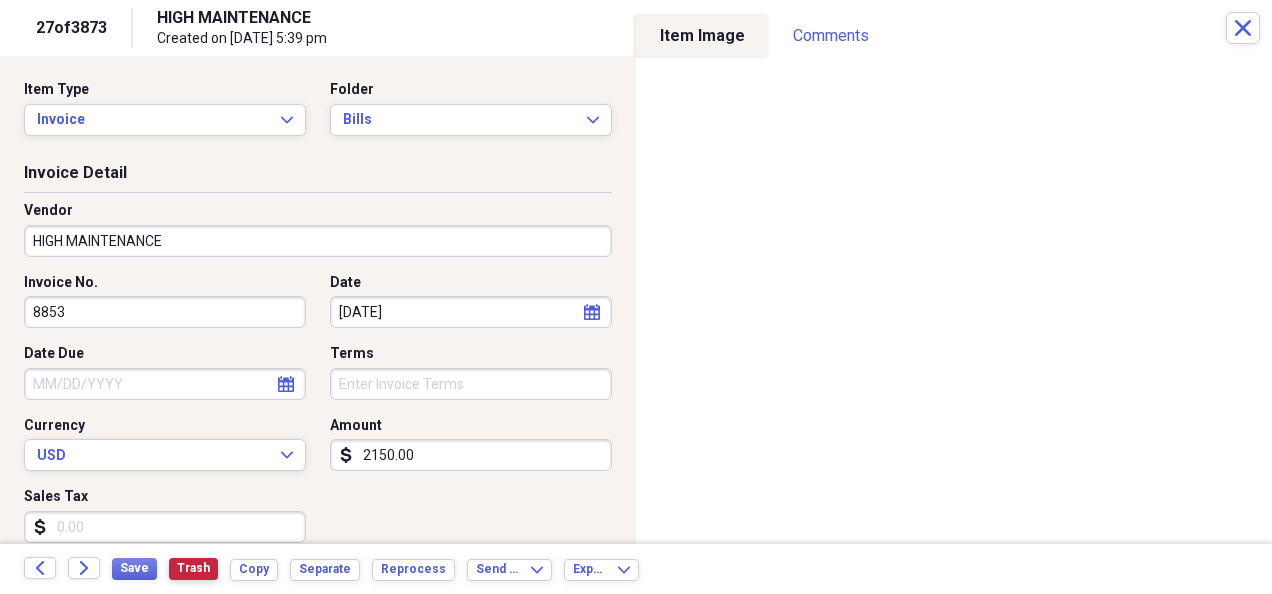 click on "Trash" at bounding box center [193, 568] 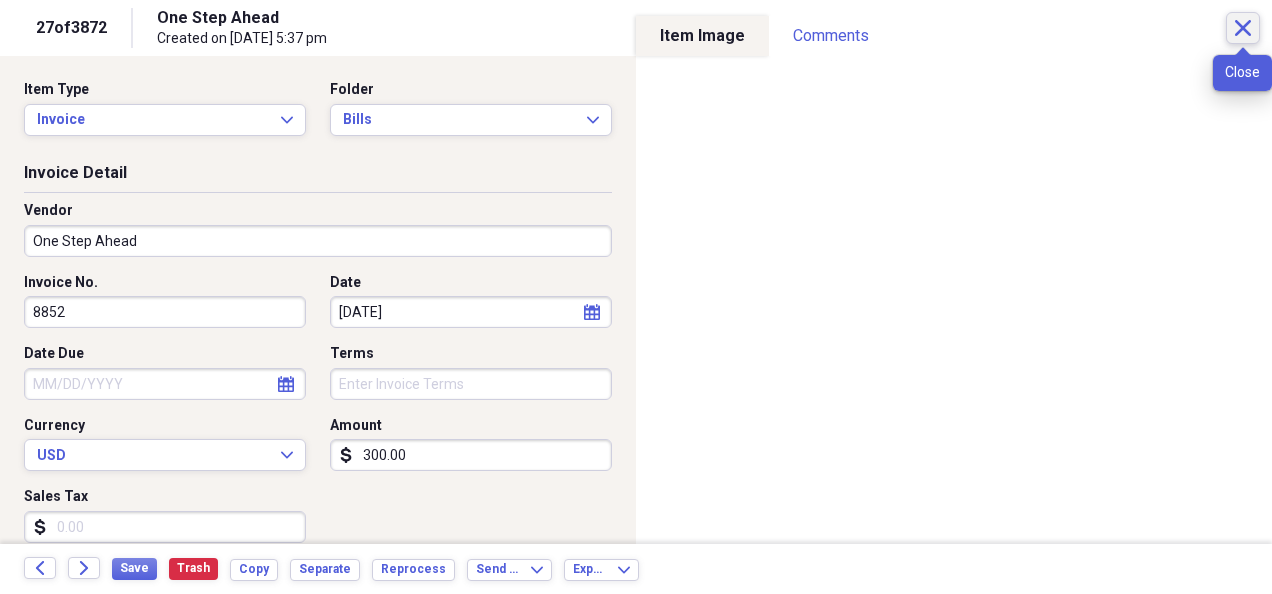 click on "Close" at bounding box center [1243, 28] 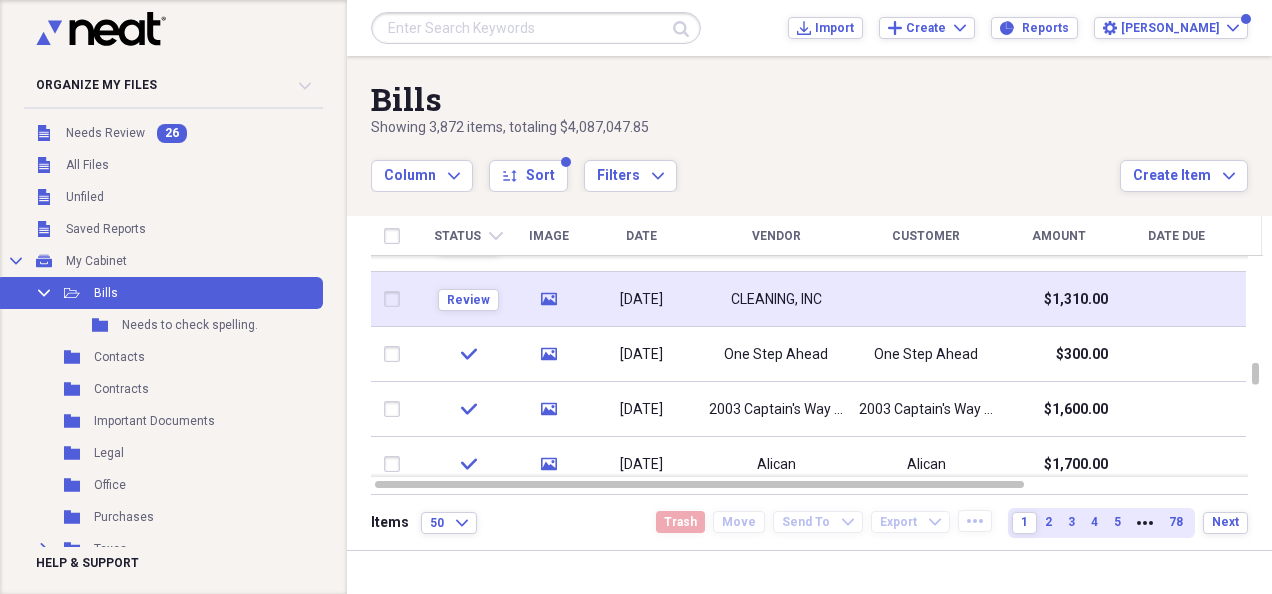 click on "CLEANING, INC" at bounding box center [776, 299] 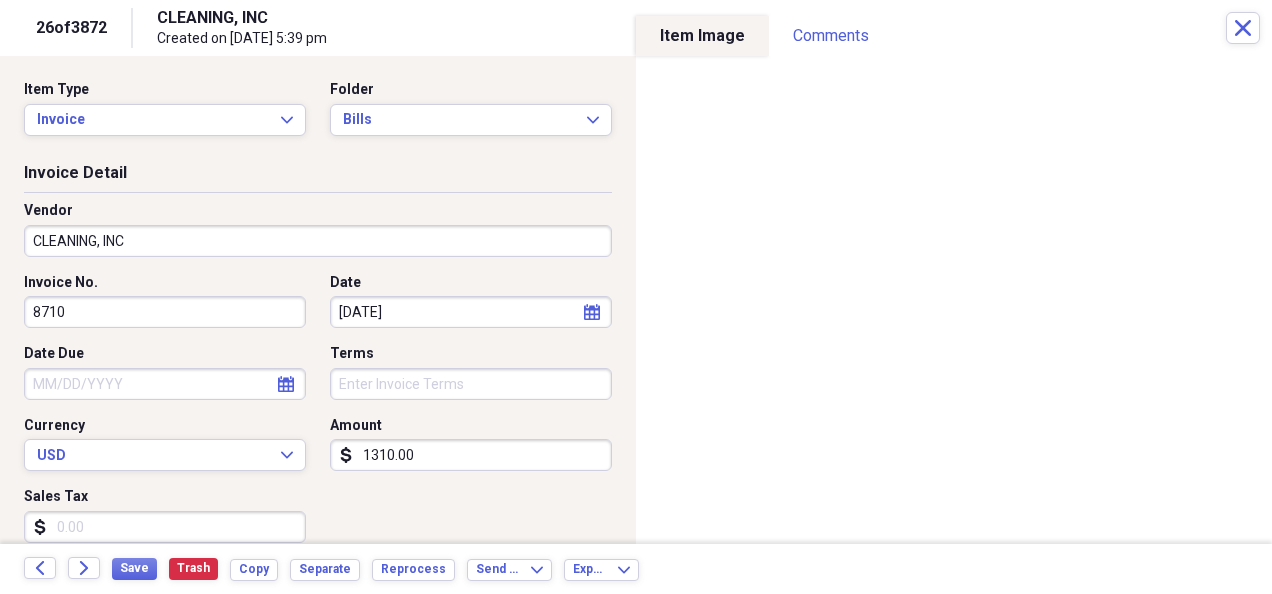 click on "CLEANING, INC" at bounding box center (318, 241) 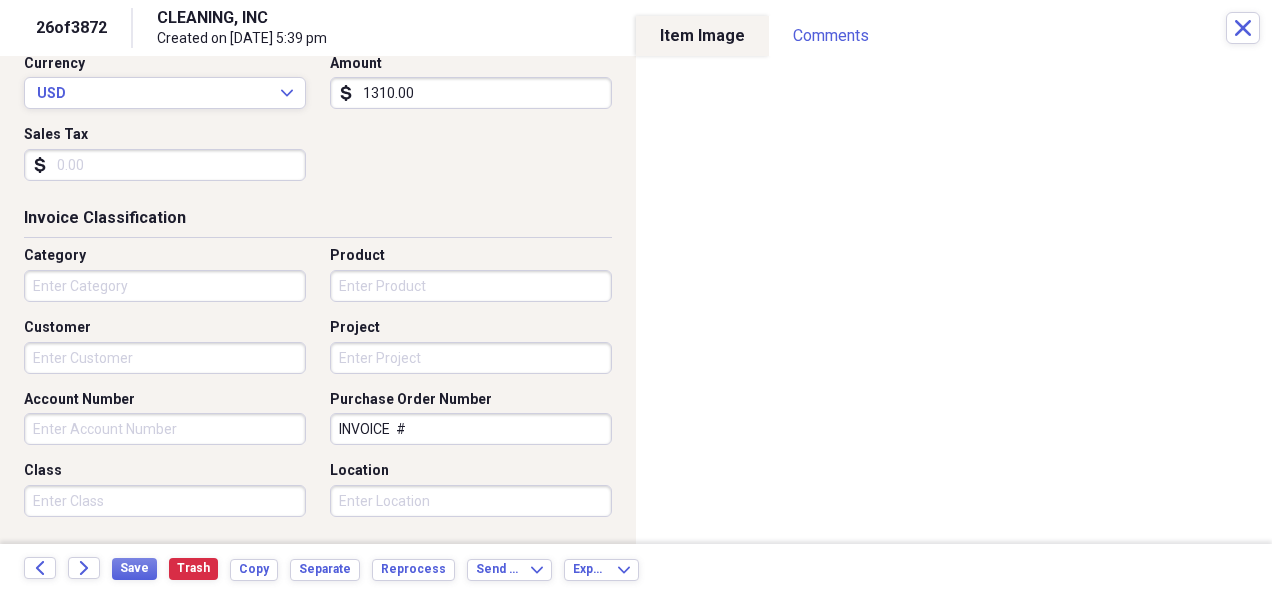 scroll, scrollTop: 366, scrollLeft: 0, axis: vertical 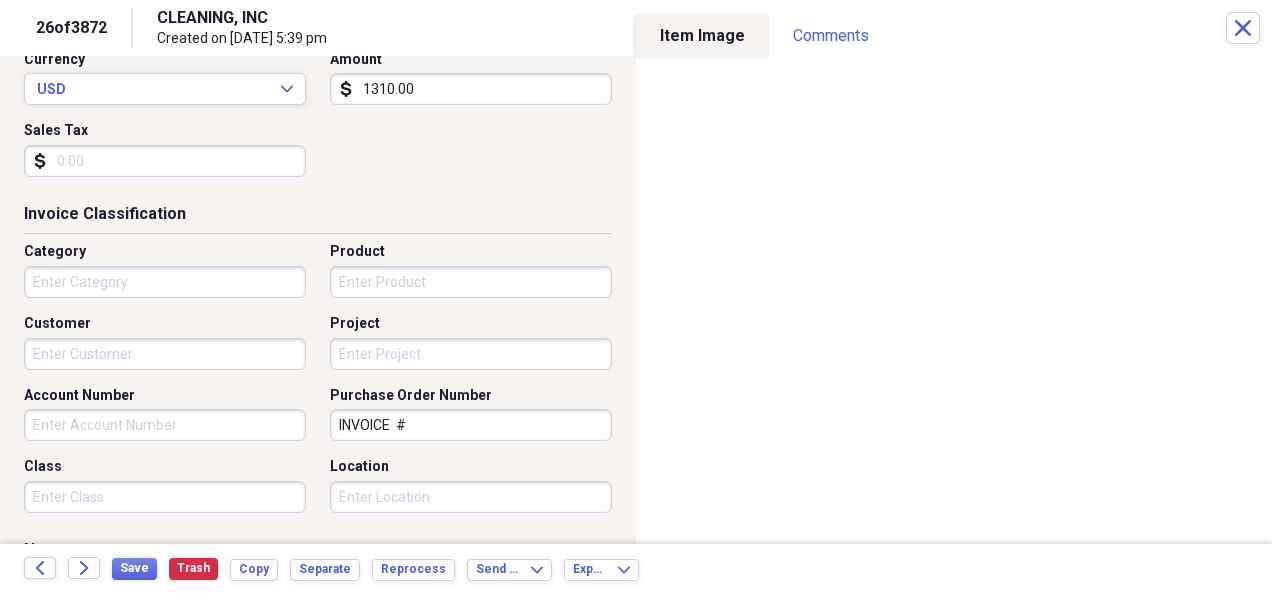 type on "[STREET_ADDRESS] [GEOGRAPHIC_DATA], [GEOGRAPHIC_DATA]" 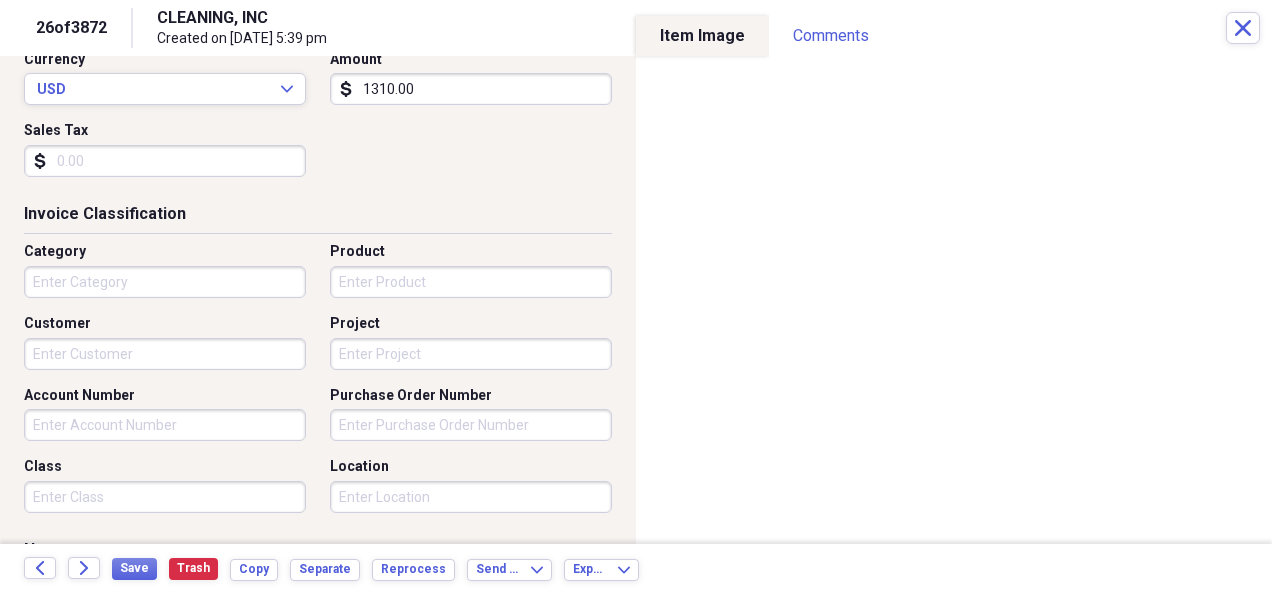 type 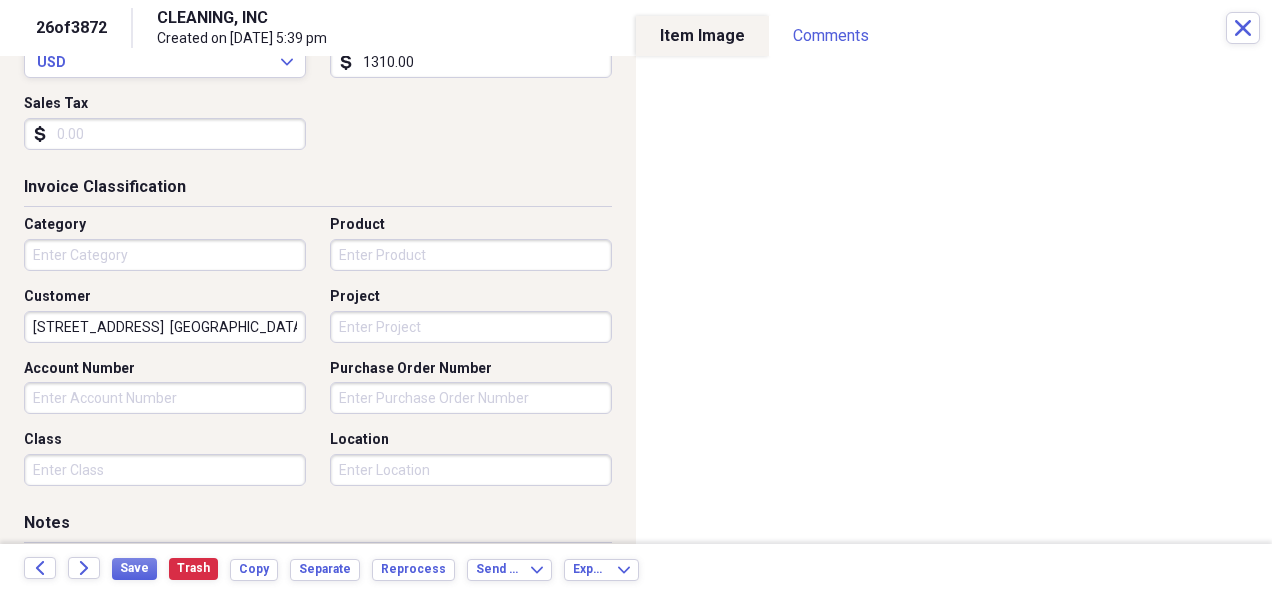 scroll, scrollTop: 394, scrollLeft: 0, axis: vertical 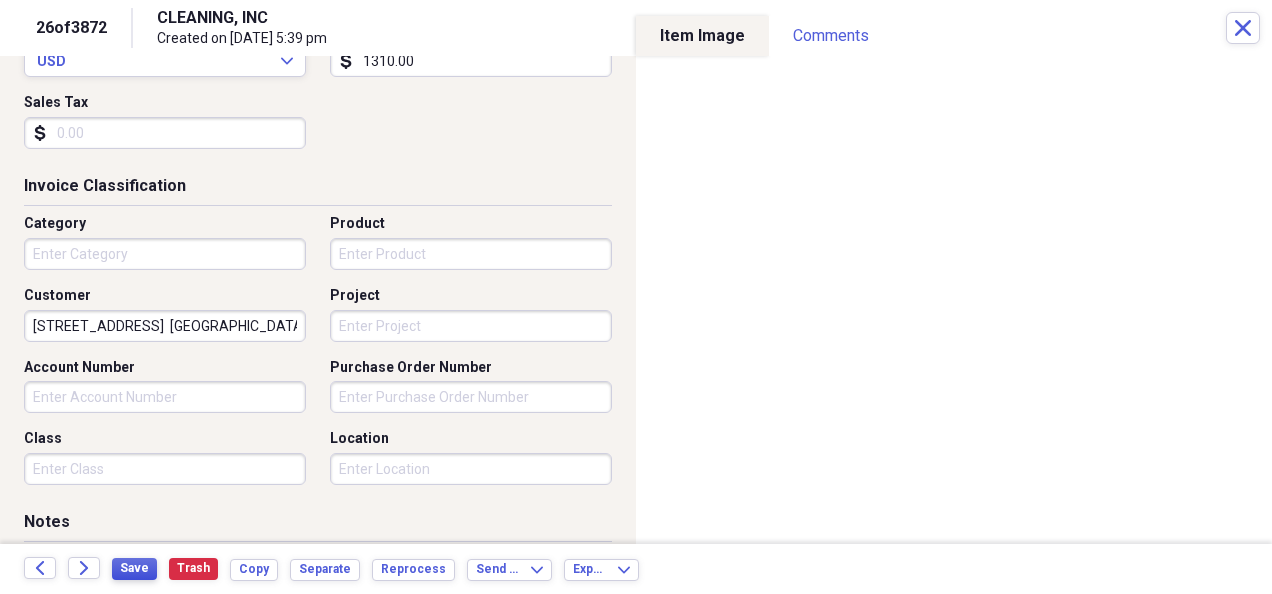 type on "[STREET_ADDRESS]  [GEOGRAPHIC_DATA], [GEOGRAPHIC_DATA]" 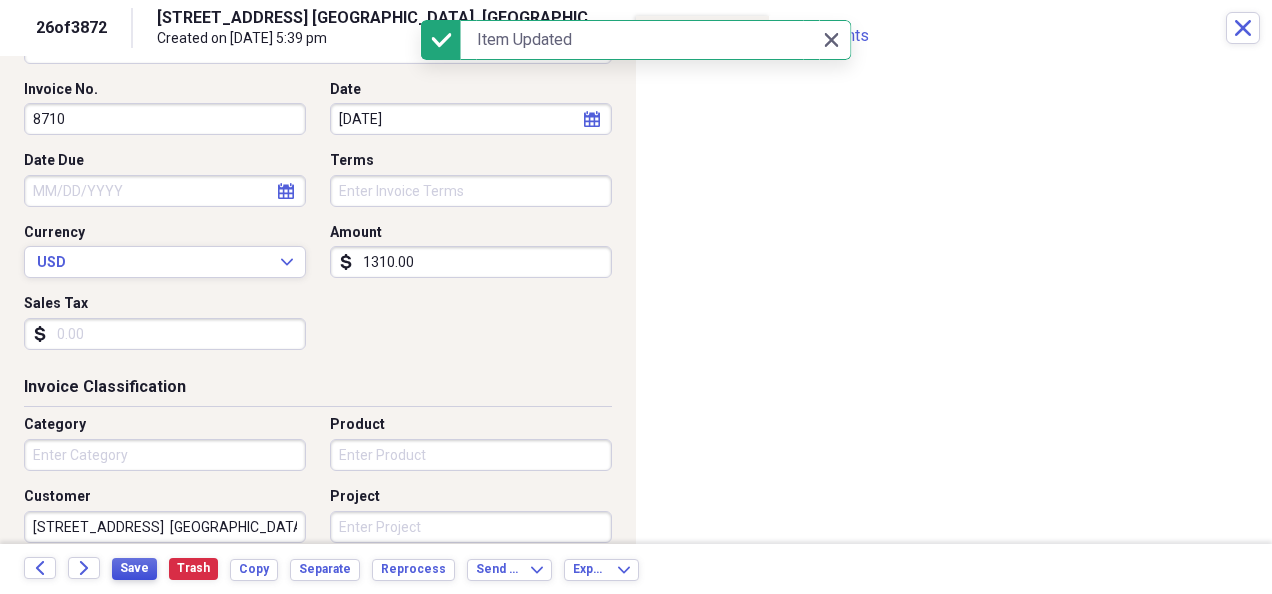 scroll, scrollTop: 187, scrollLeft: 0, axis: vertical 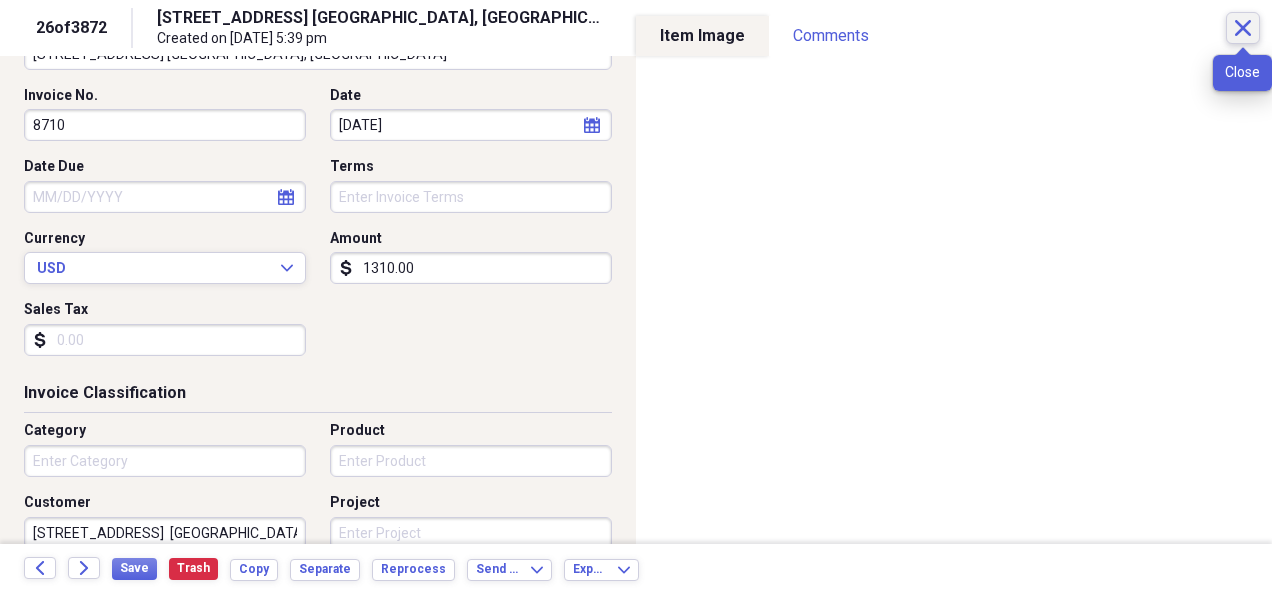 click on "Close" at bounding box center (1243, 28) 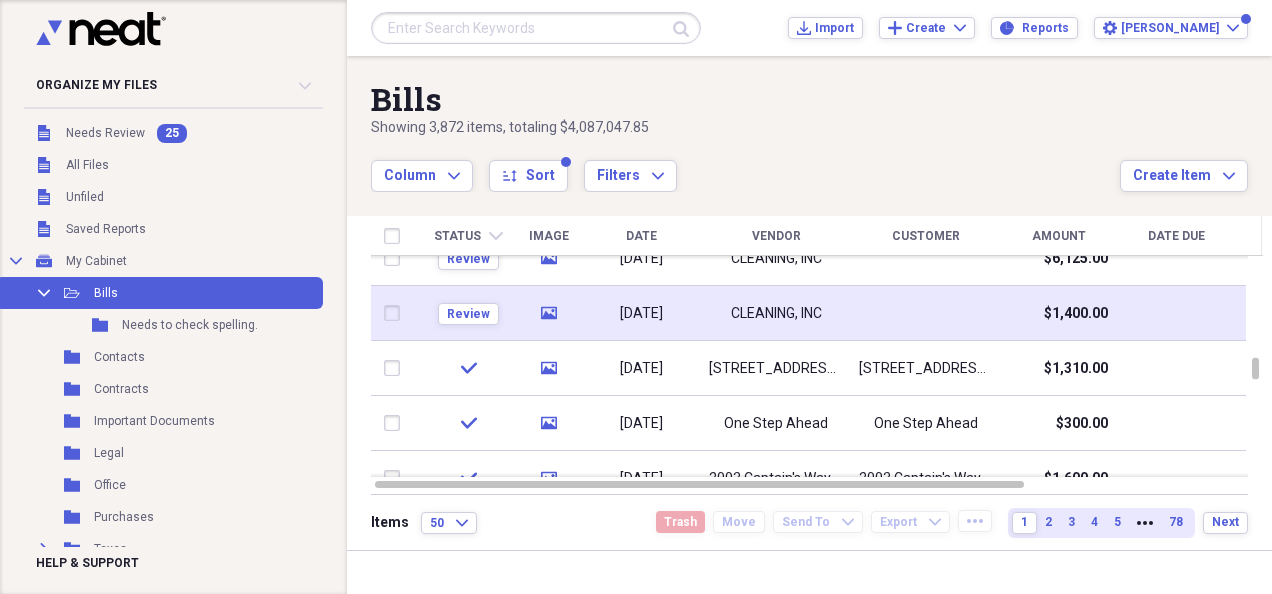 click at bounding box center [926, 313] 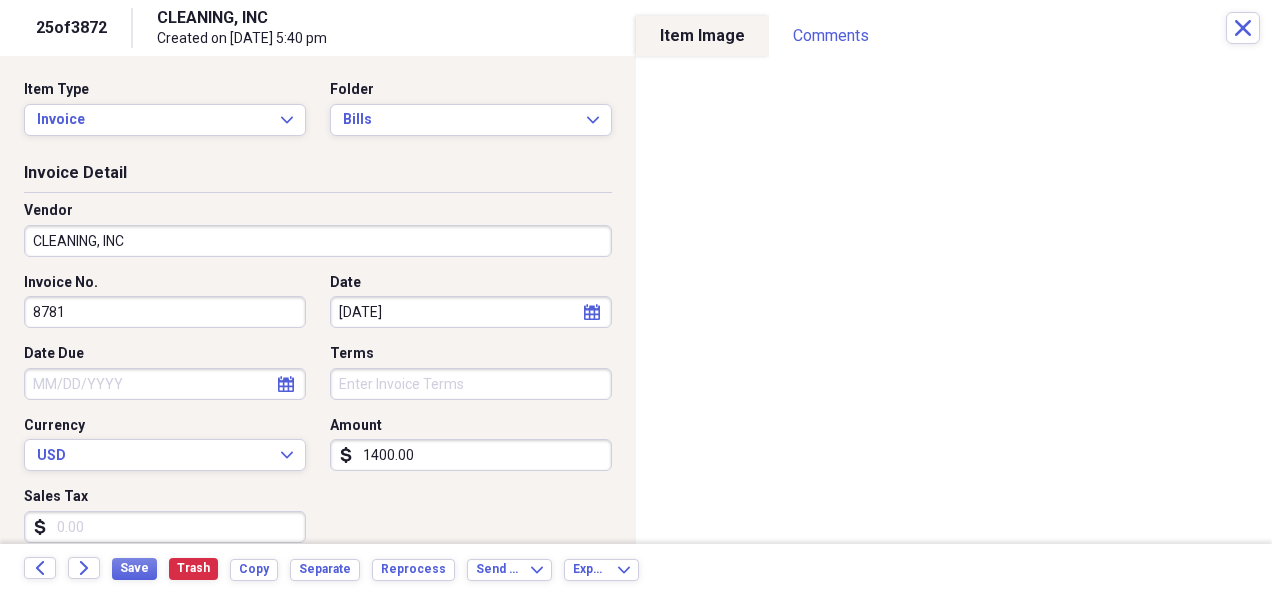 click on "CLEANING, INC" at bounding box center (318, 241) 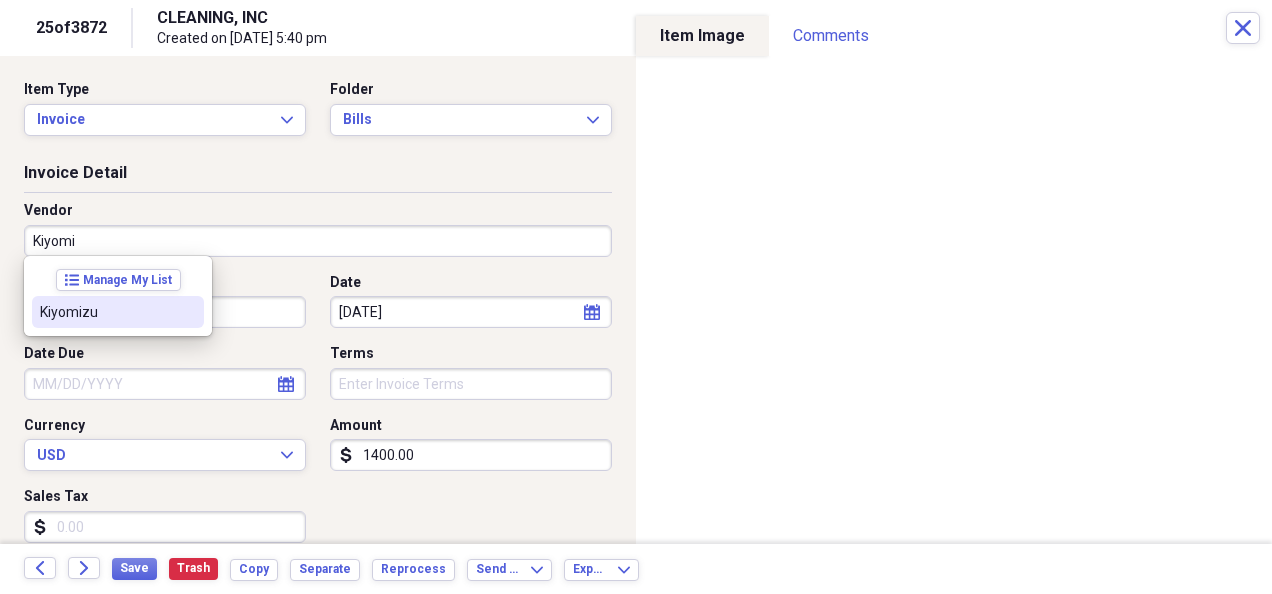 click on "Kiyomizu" at bounding box center (106, 312) 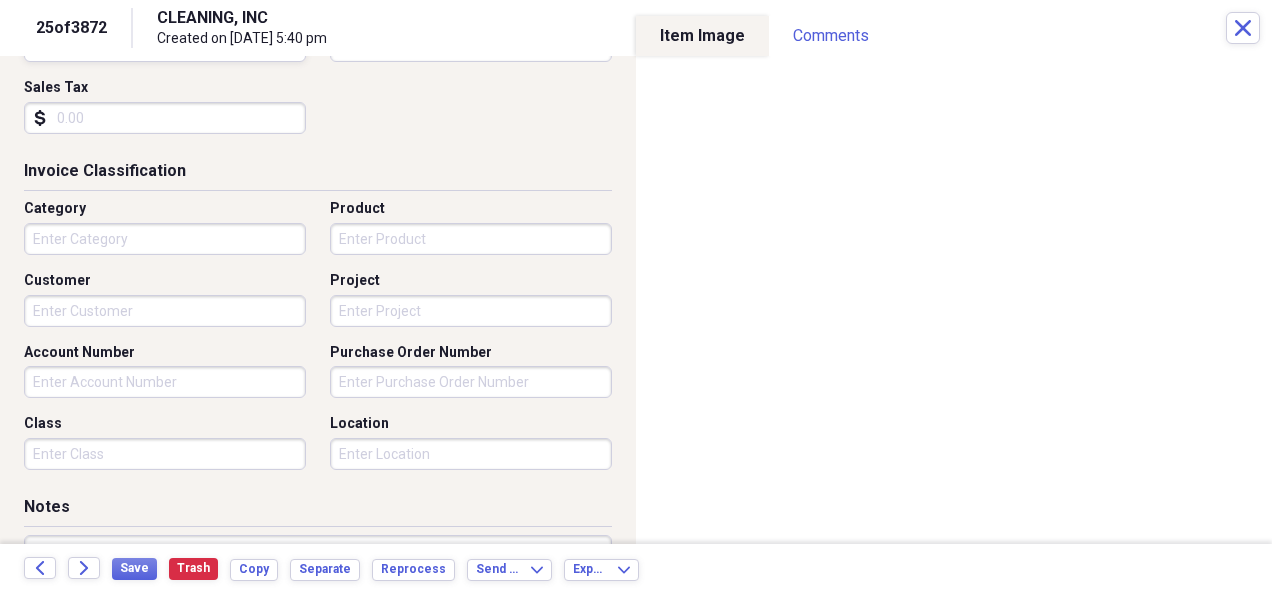 scroll, scrollTop: 410, scrollLeft: 0, axis: vertical 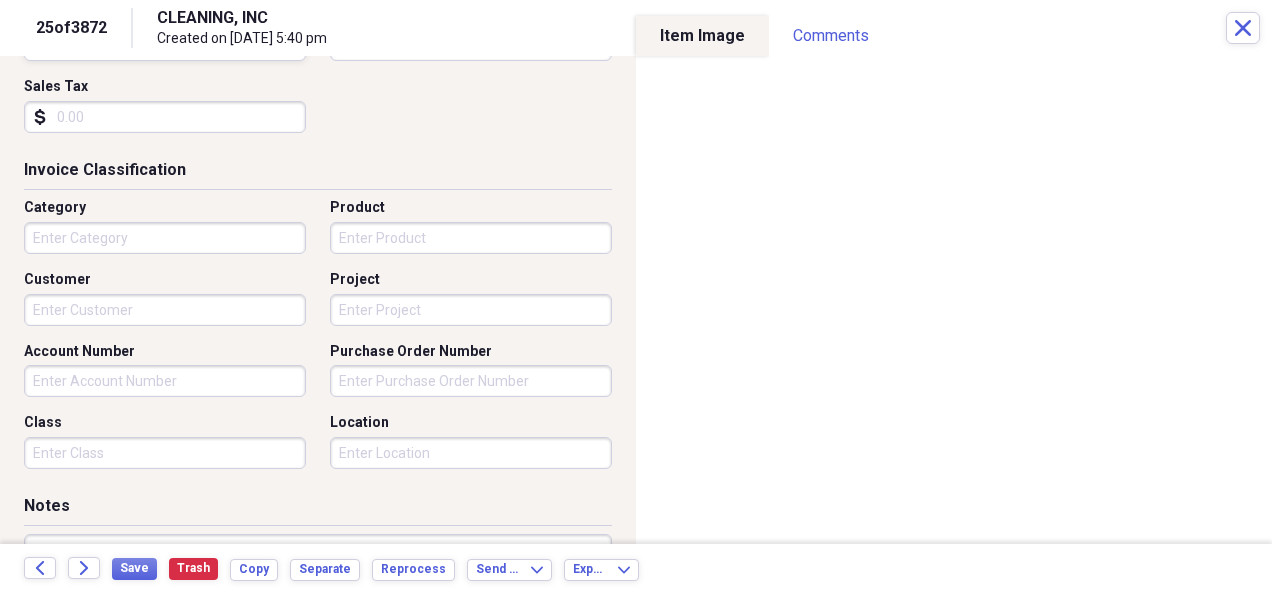 click on "Organize My Files 24 Collapse Unfiled Needs Review 24 Unfiled All Files Unfiled Unfiled Unfiled Saved Reports Collapse My Cabinet My Cabinet Add Folder Collapse Open Folder Bills Add Folder Folder Needs to check spelling. Add Folder Folder Contacts Add Folder Folder Contracts Add Folder Folder Important Documents Add Folder Folder Legal Add Folder Folder Office Add Folder Folder Purchases Add Folder Expand Folder Taxes Add Folder Collapse Trash Trash Folder A 2024 Help & Support Submit Import Import Add Create Expand Reports Reports Settings [PERSON_NAME] Expand Bills Showing 3,872 items , totaling $4,087,047.85 Column Expand sort Sort Filters  Expand Create Item Expand Status chevron-down Image Date Vendor Customer Amount Date Due Product Source Review media CLEANING, INC $675.00 Mobile Review media [DATE] CLEANING, INC $1,500.00 Mobile Review media [DATE] CLEANING, INC $300.00 Mobile Review media [DATE] CLEANING, INC $6,125.00 Mobile check media [DATE] CLEANING, INC $1,400.00 Mobile check media 1" at bounding box center (636, 297) 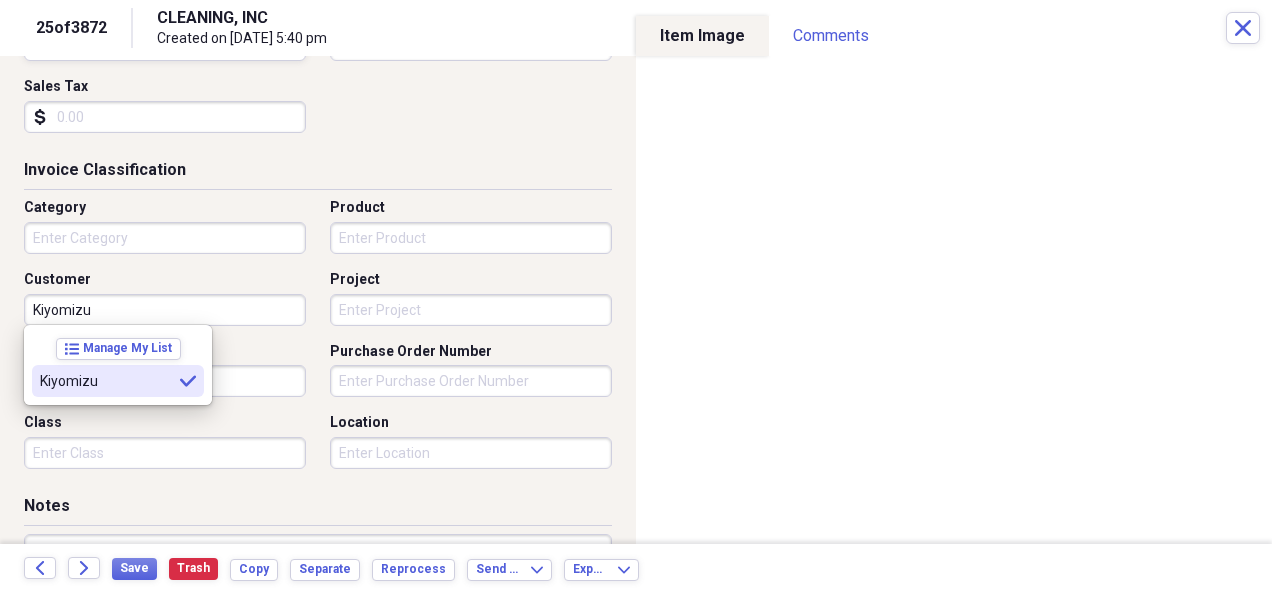 type on "Kiyomizu" 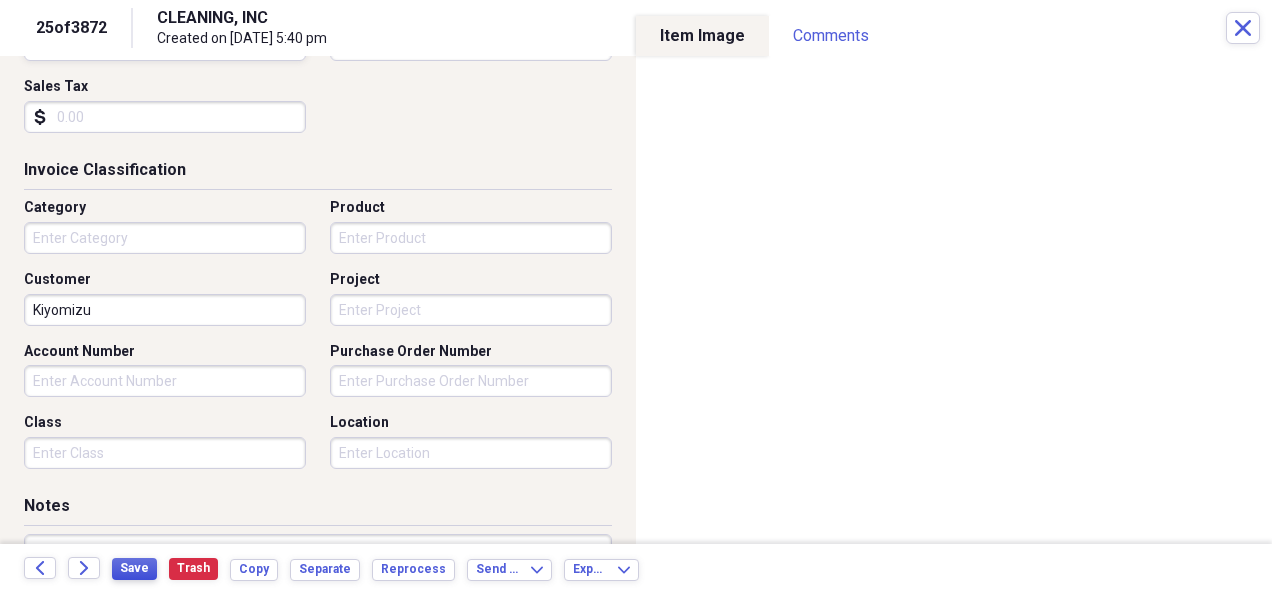 click on "Save" at bounding box center [134, 568] 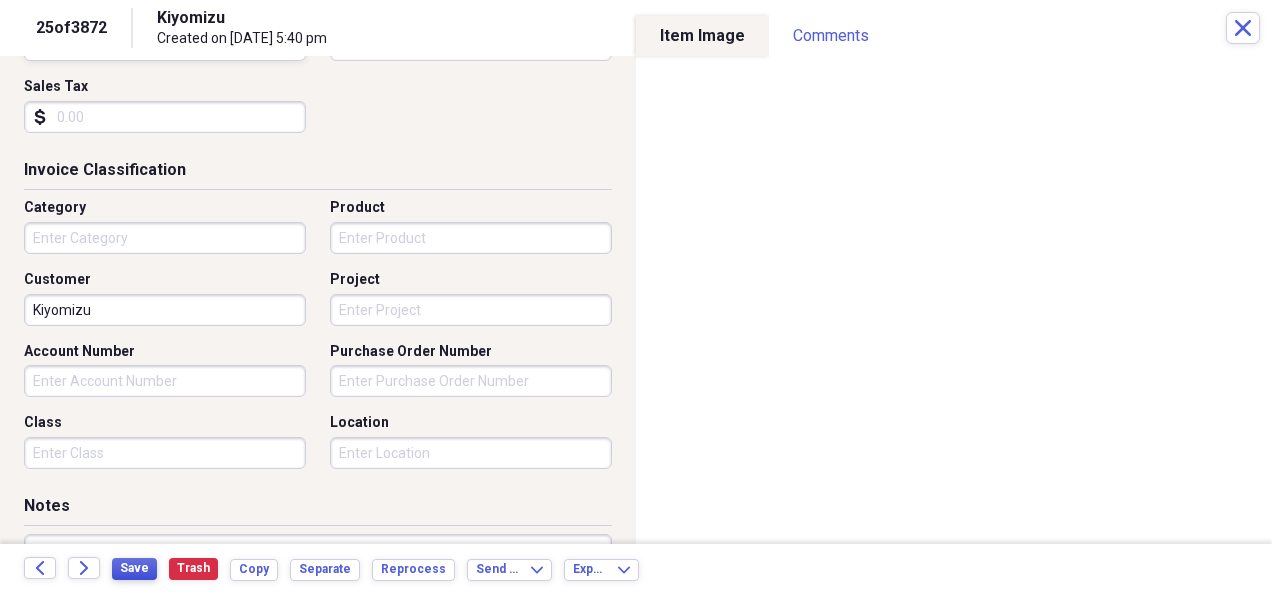click on "Save" at bounding box center [134, 568] 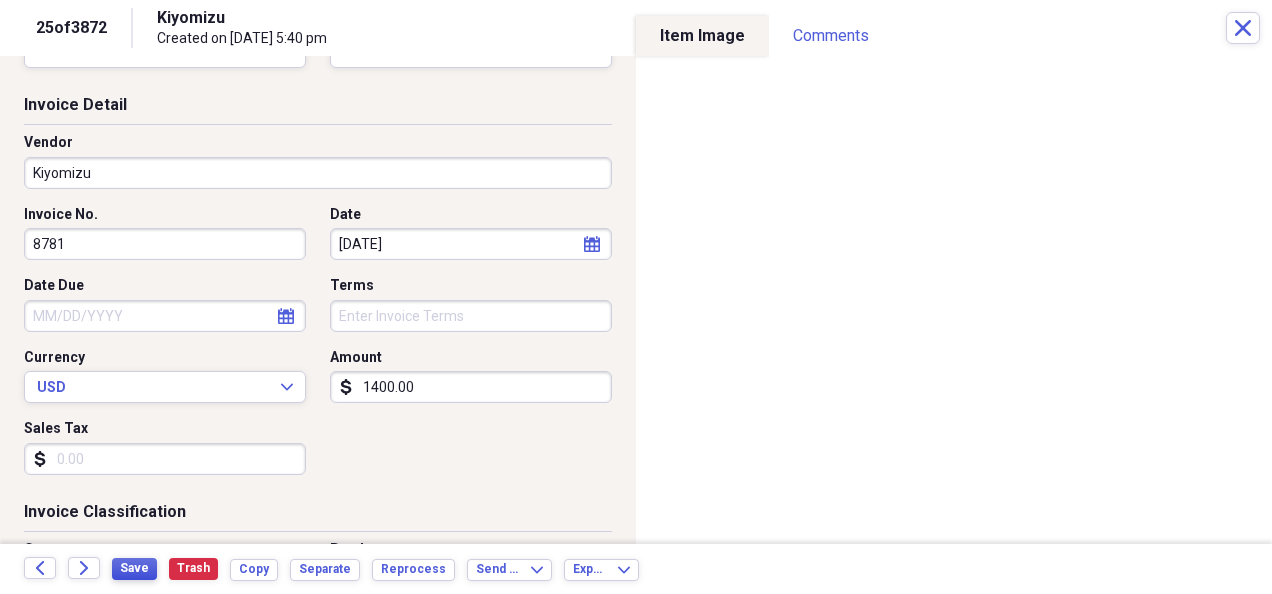 scroll, scrollTop: 0, scrollLeft: 0, axis: both 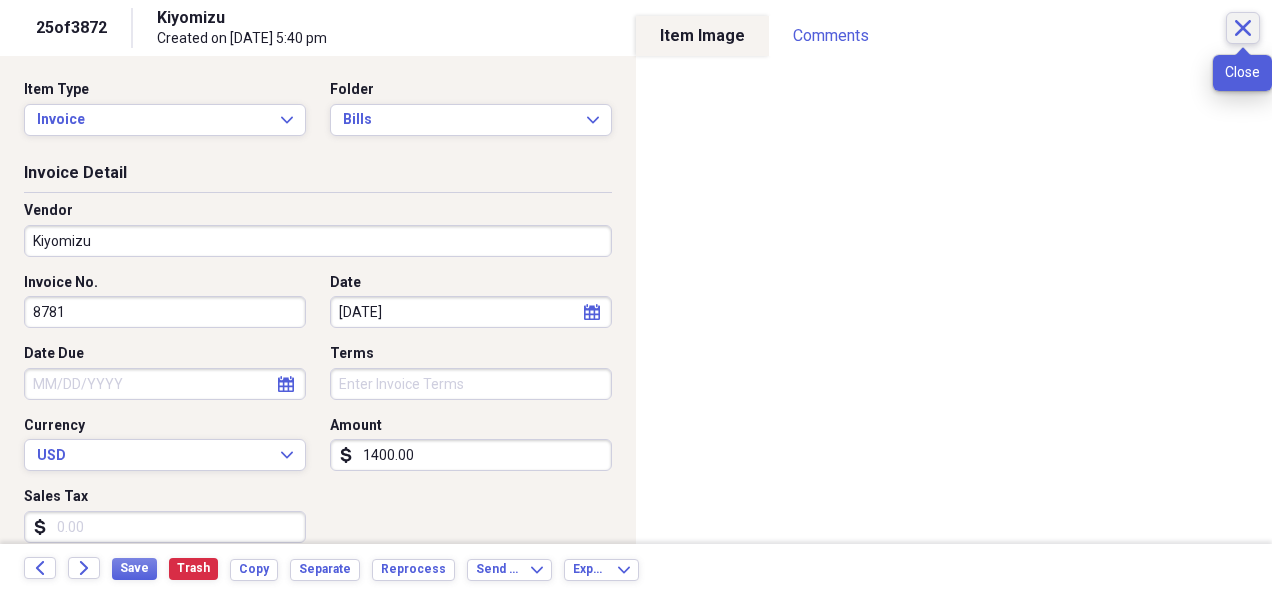 click on "Close" at bounding box center [1243, 28] 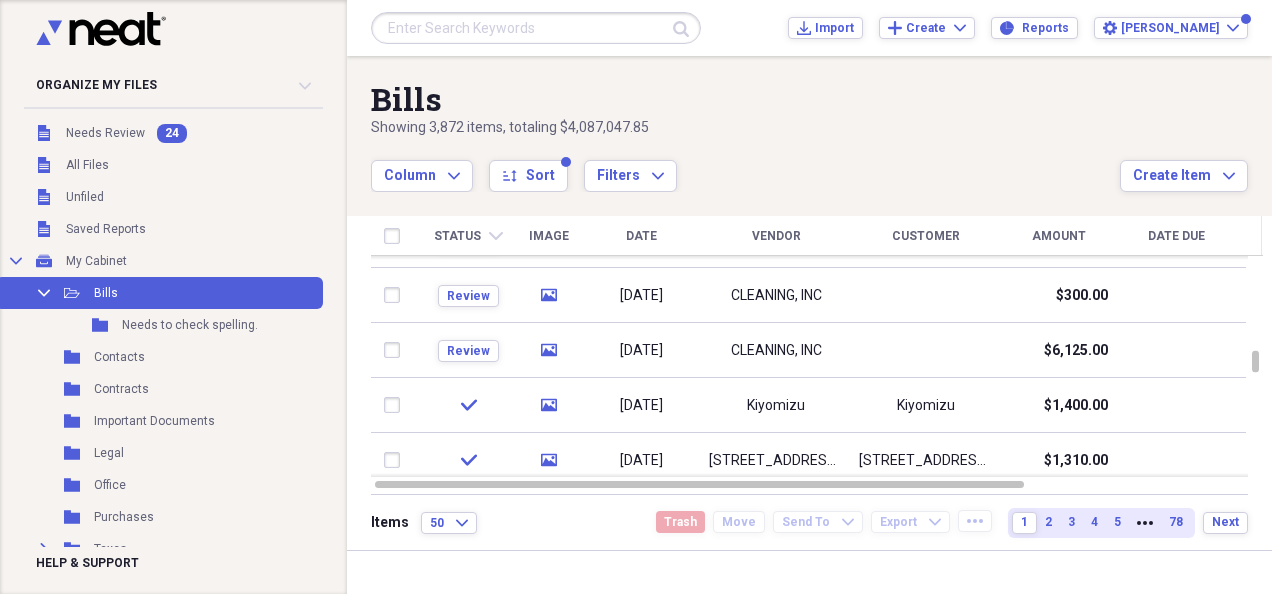 click at bounding box center (926, 350) 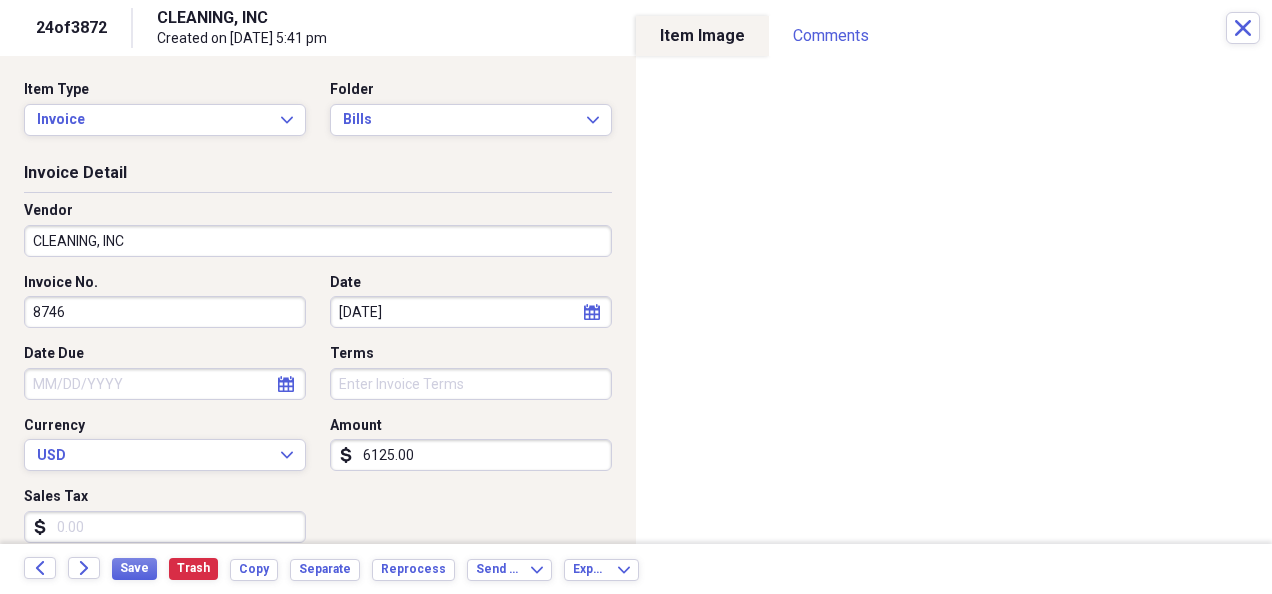 click on "CLEANING, INC" at bounding box center (318, 241) 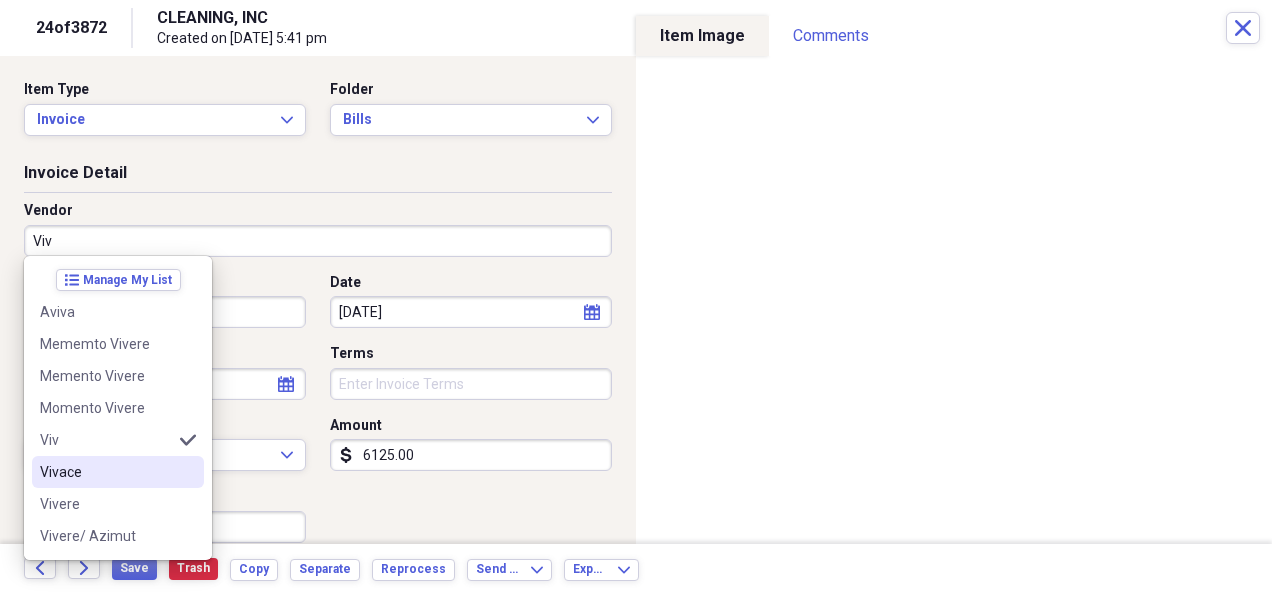 click on "Vivace" at bounding box center (106, 472) 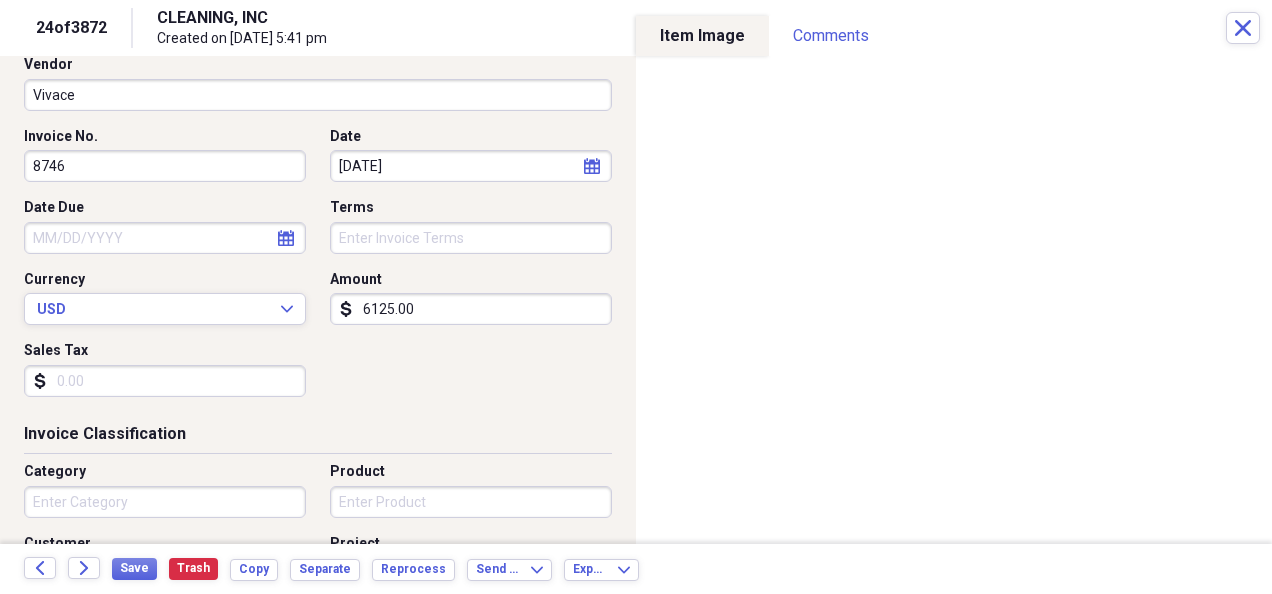 scroll, scrollTop: 147, scrollLeft: 0, axis: vertical 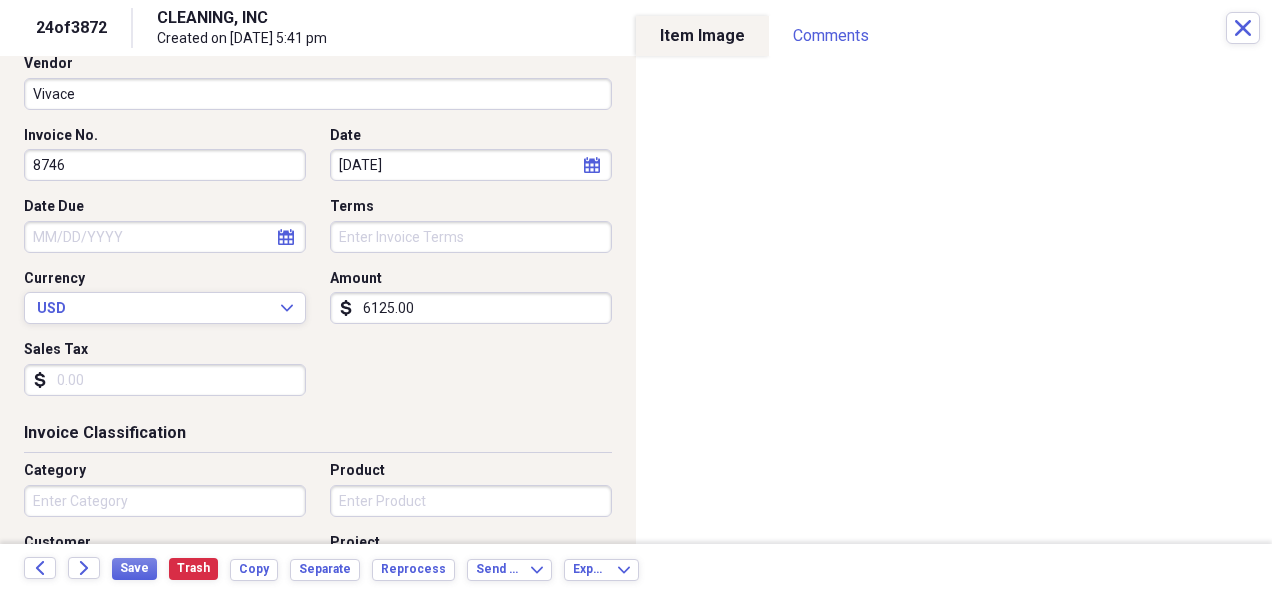 click on "6125.00" at bounding box center [471, 308] 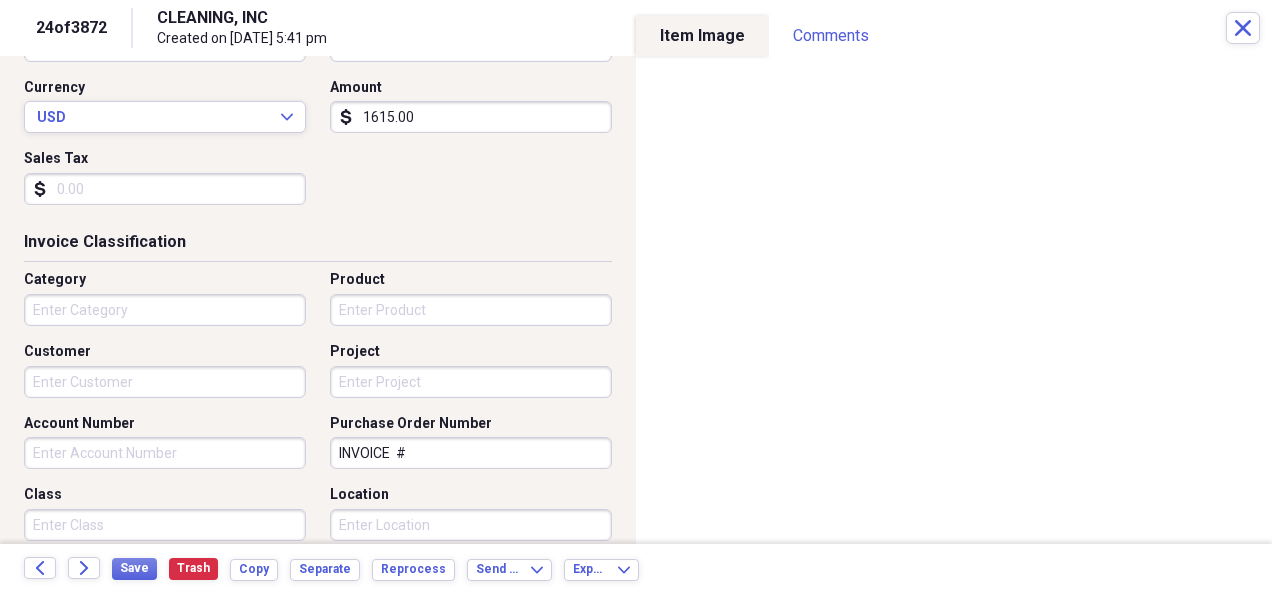 scroll, scrollTop: 339, scrollLeft: 0, axis: vertical 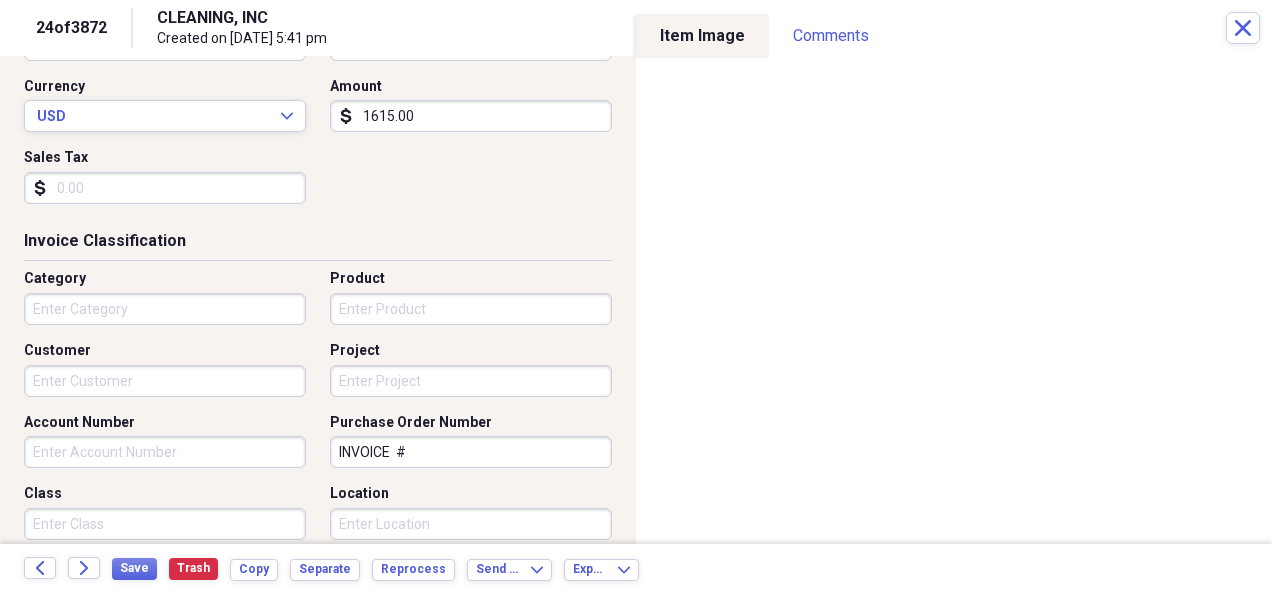 type on "1615.00" 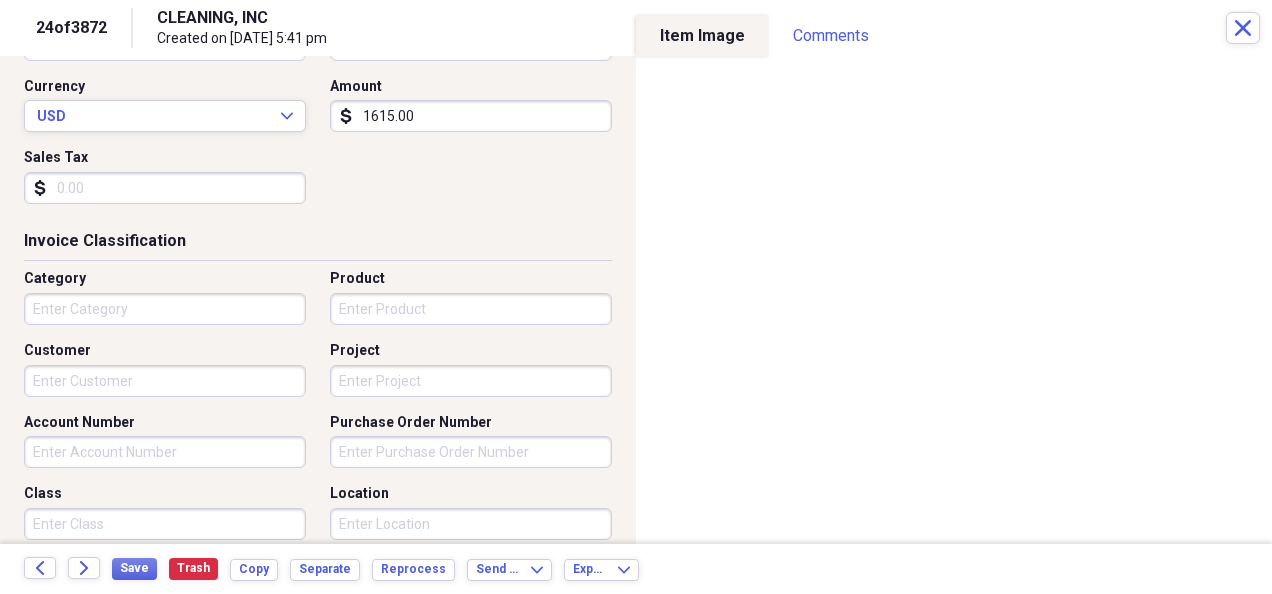 type 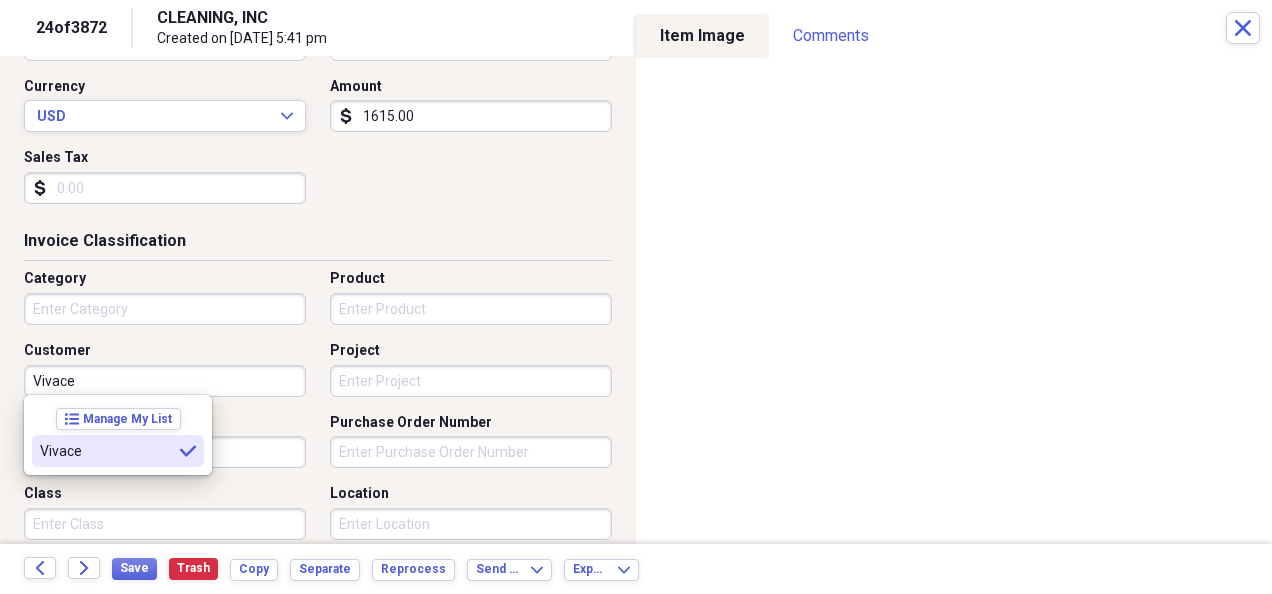 type on "Vivace" 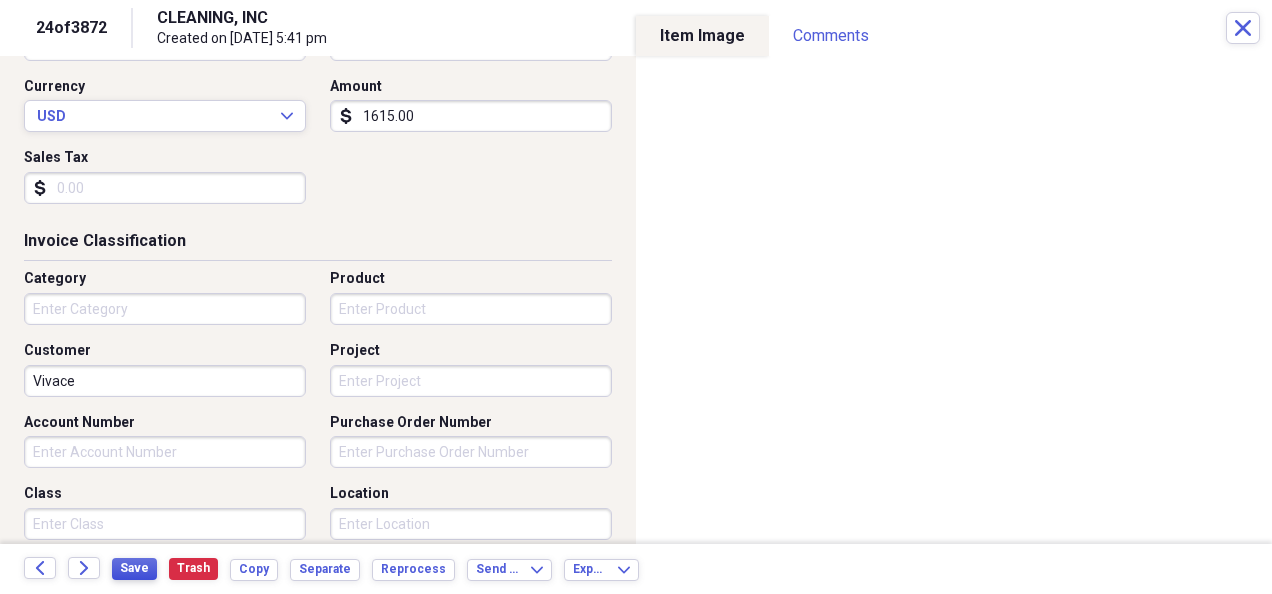 click on "Save" at bounding box center (134, 568) 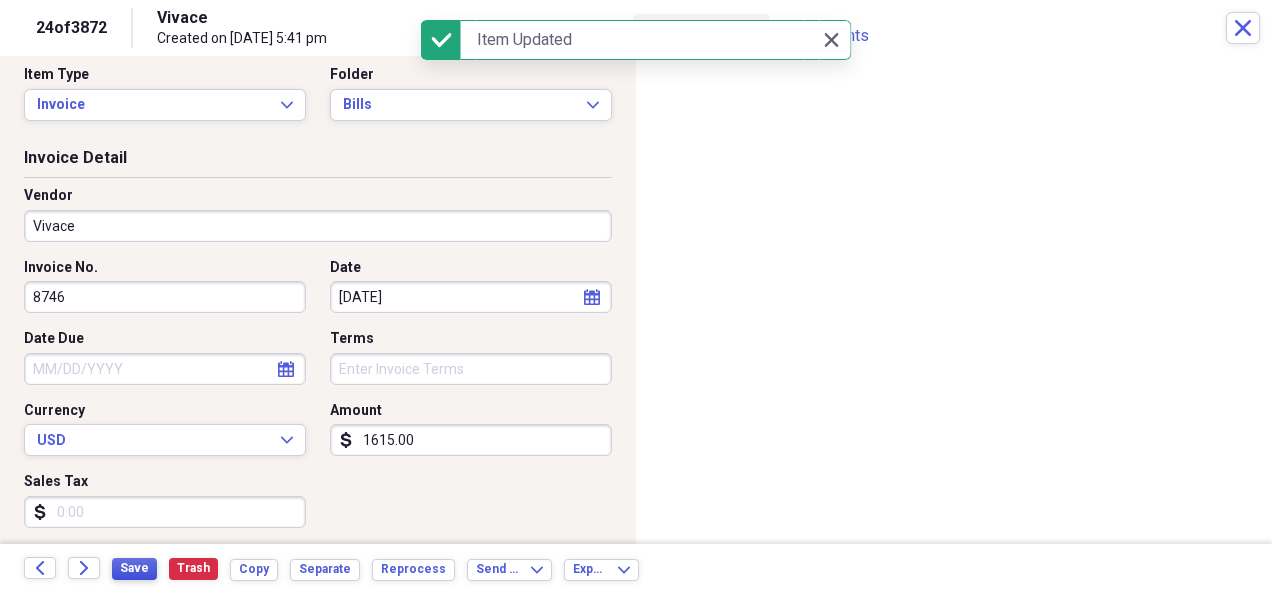 scroll, scrollTop: 0, scrollLeft: 0, axis: both 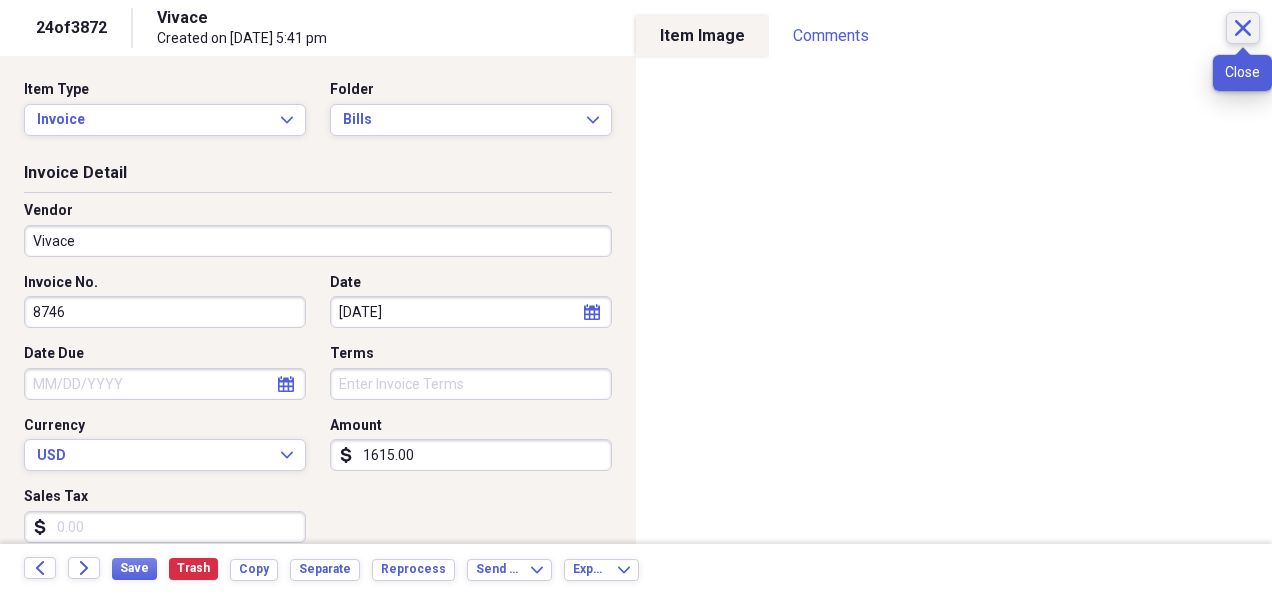 click on "Close" at bounding box center [1243, 28] 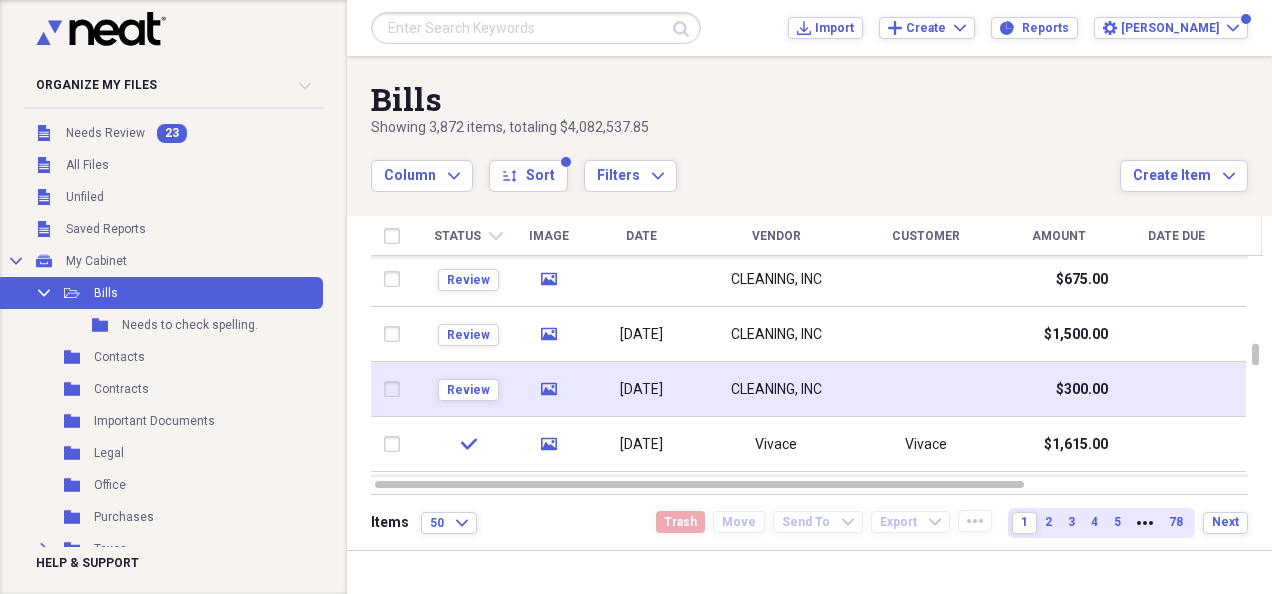 click at bounding box center [926, 389] 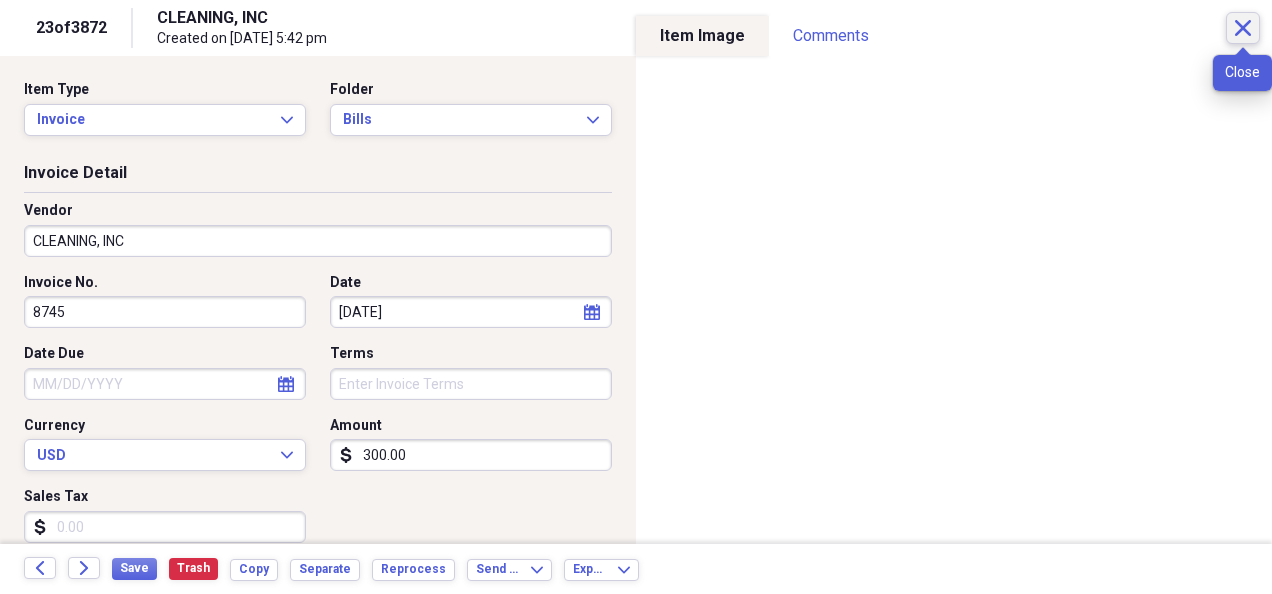 click on "Close" at bounding box center [1243, 28] 